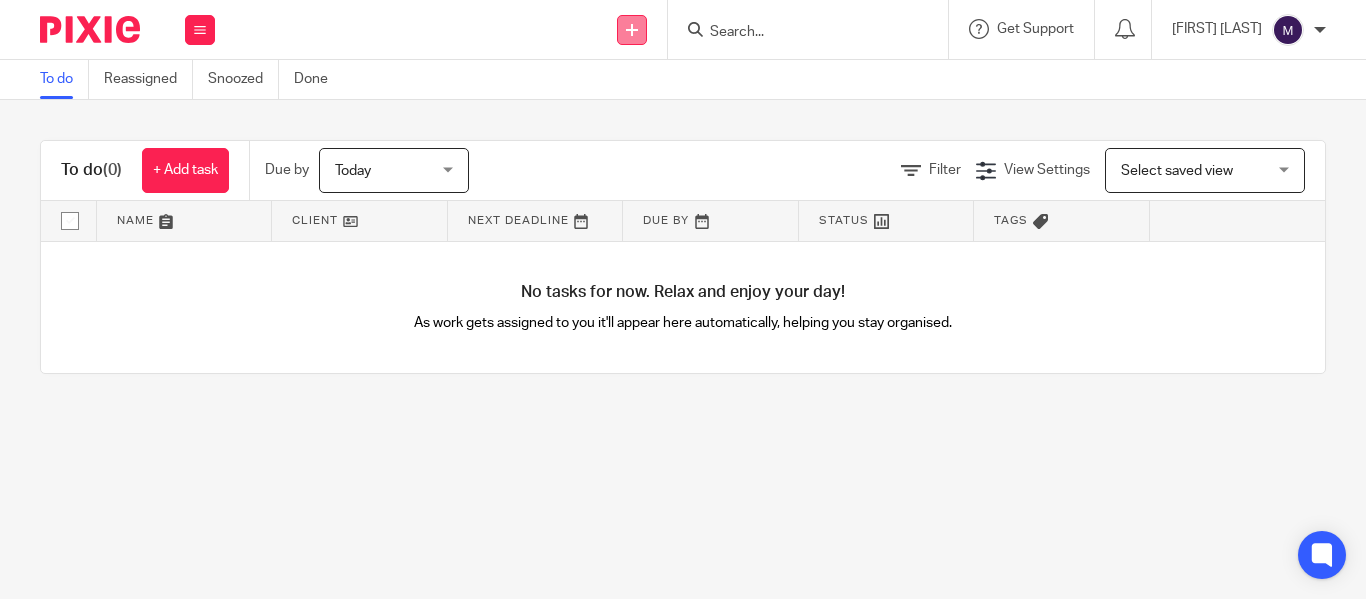 scroll, scrollTop: 0, scrollLeft: 0, axis: both 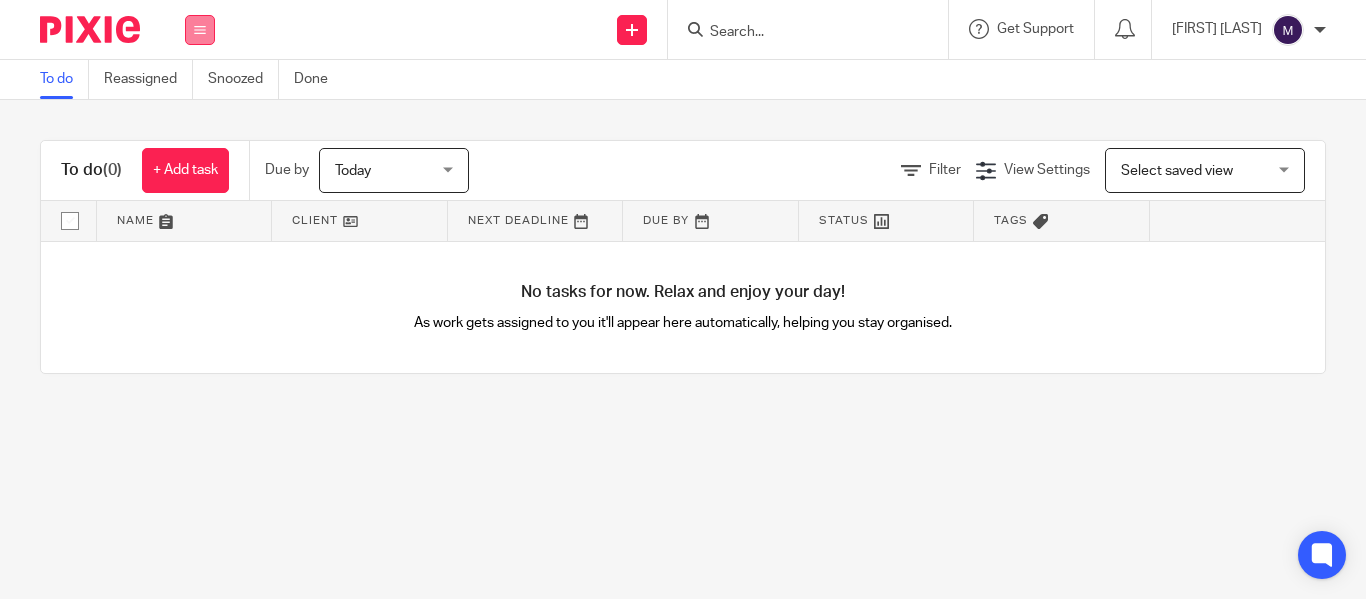 click at bounding box center [200, 30] 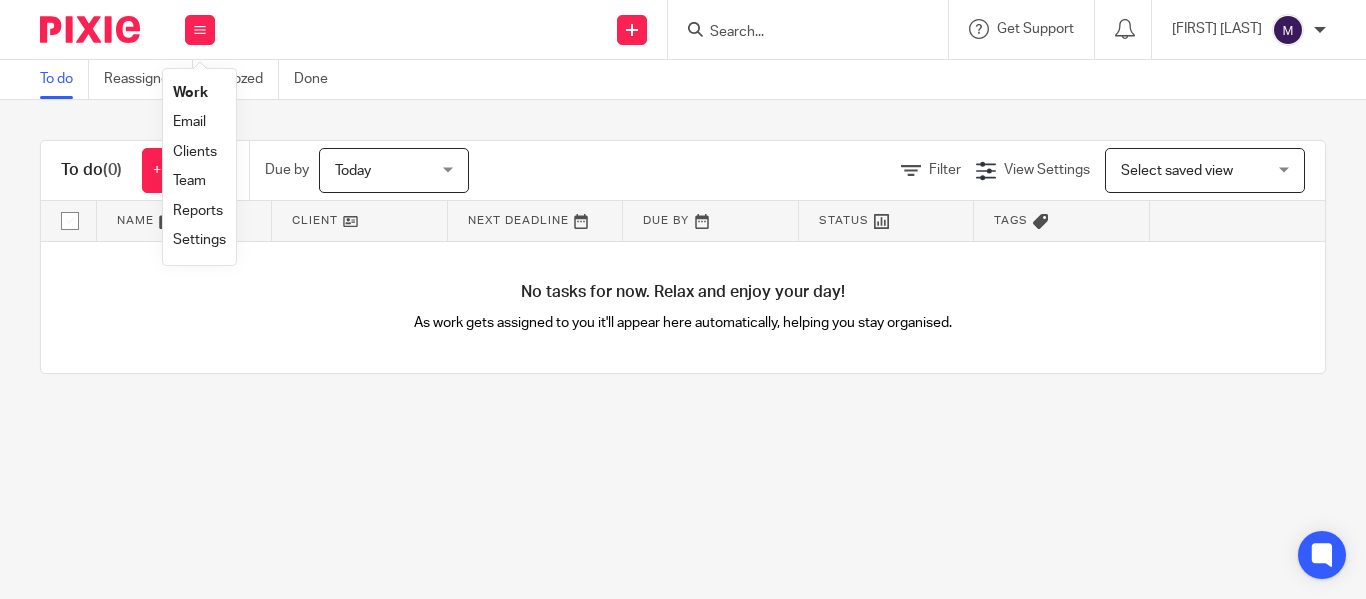 click on "Clients" at bounding box center [195, 152] 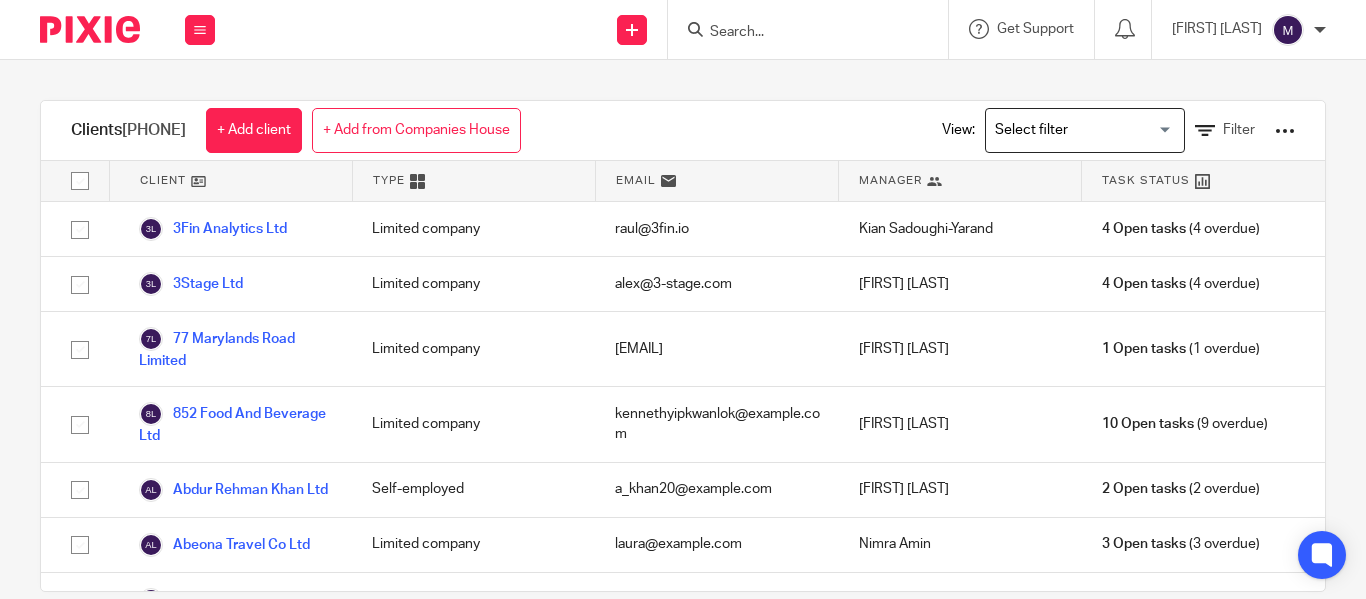 scroll, scrollTop: 0, scrollLeft: 0, axis: both 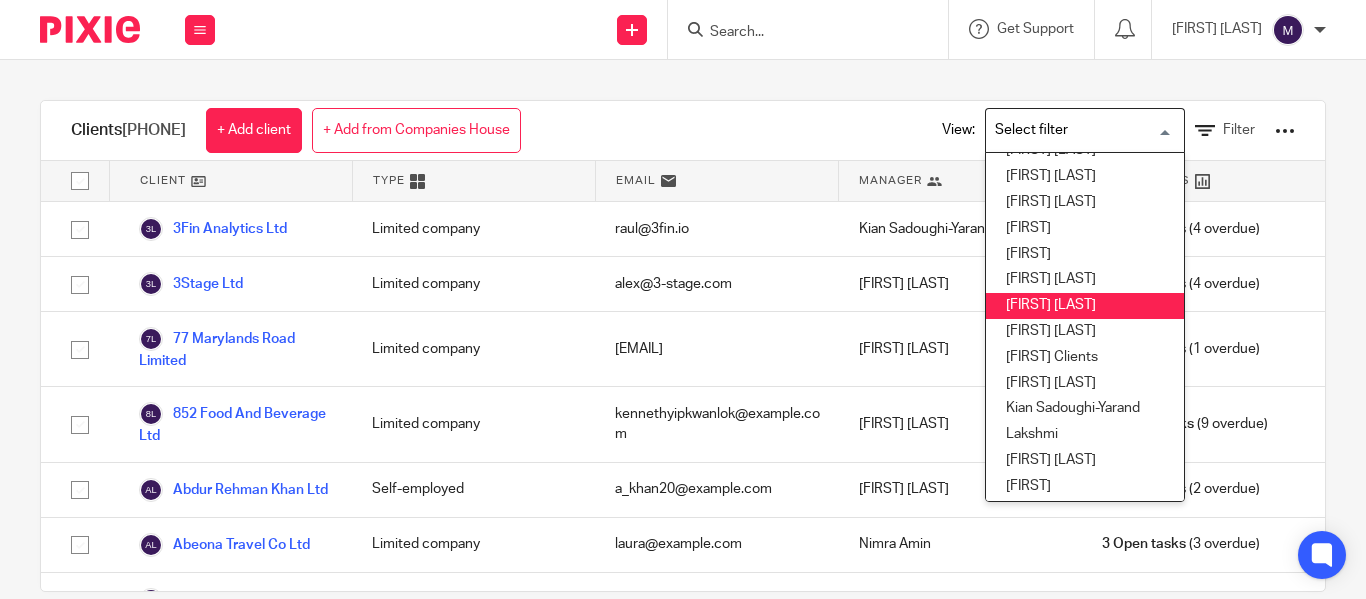 click on "Hely Patel" at bounding box center (1085, 306) 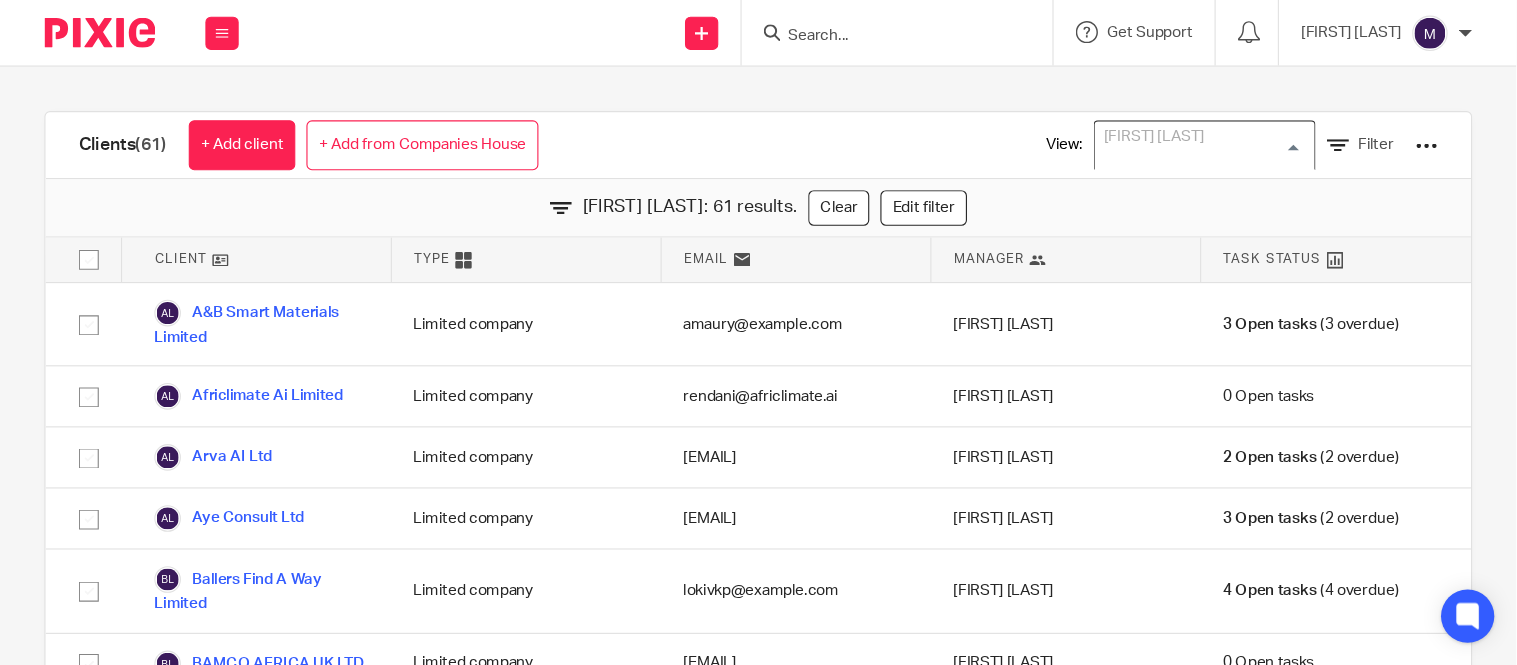 scroll, scrollTop: 16, scrollLeft: 0, axis: vertical 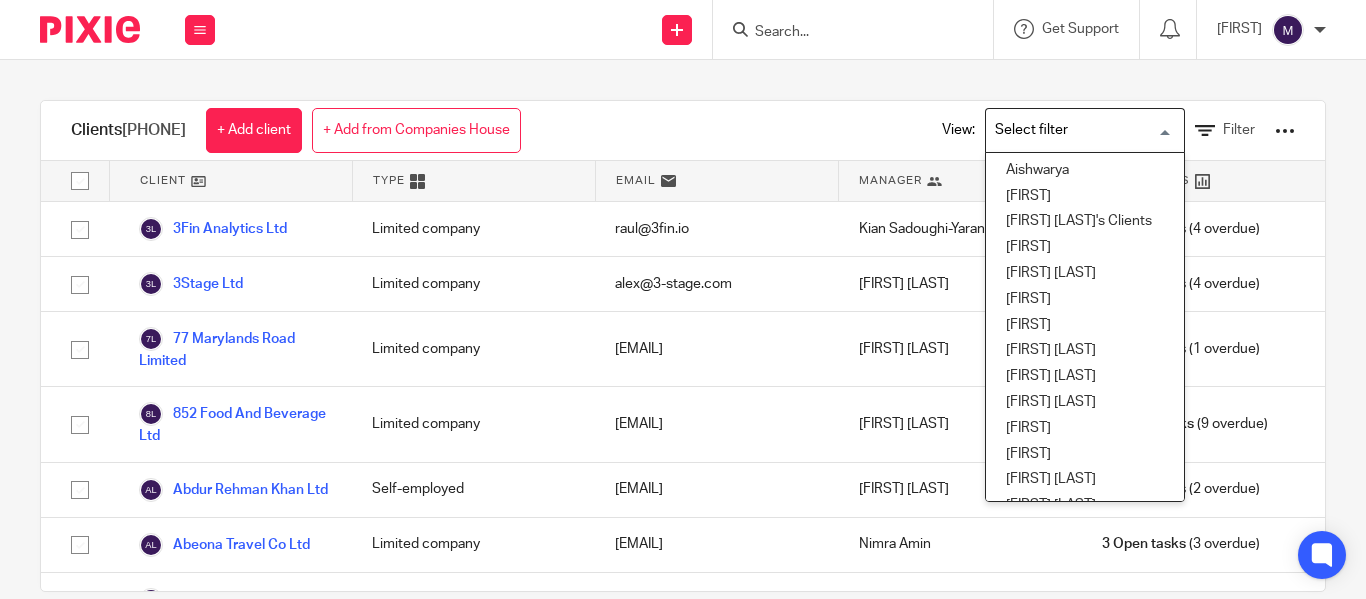 click at bounding box center [1080, 130] 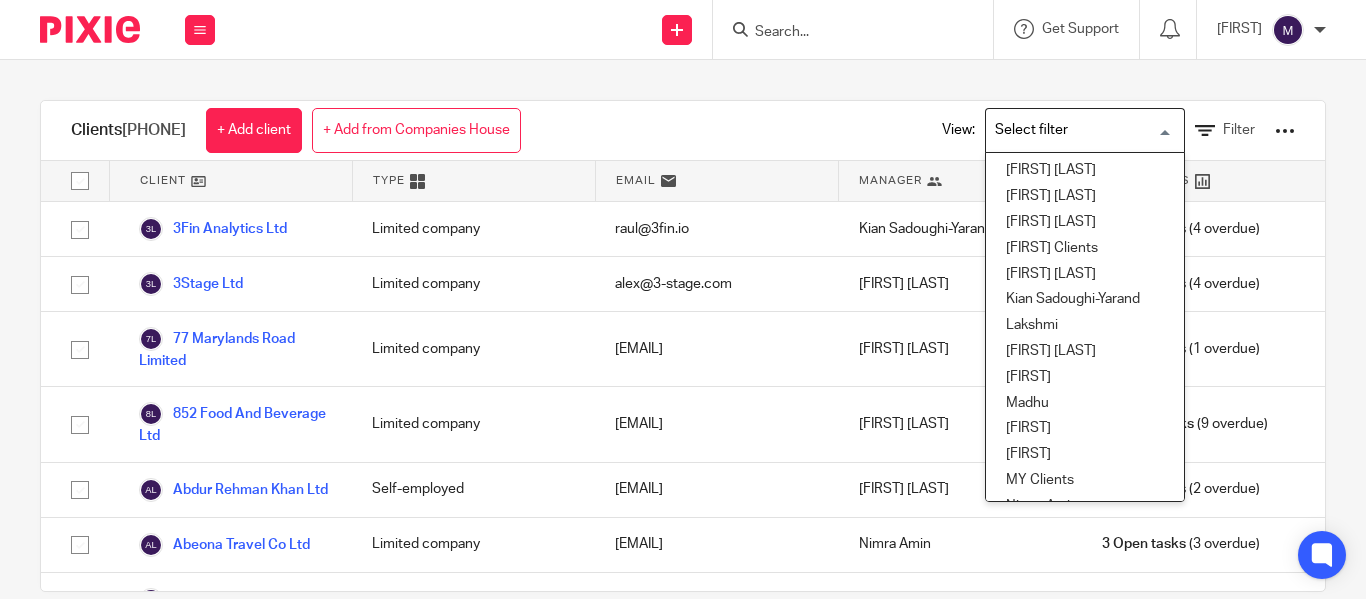 scroll, scrollTop: 400, scrollLeft: 0, axis: vertical 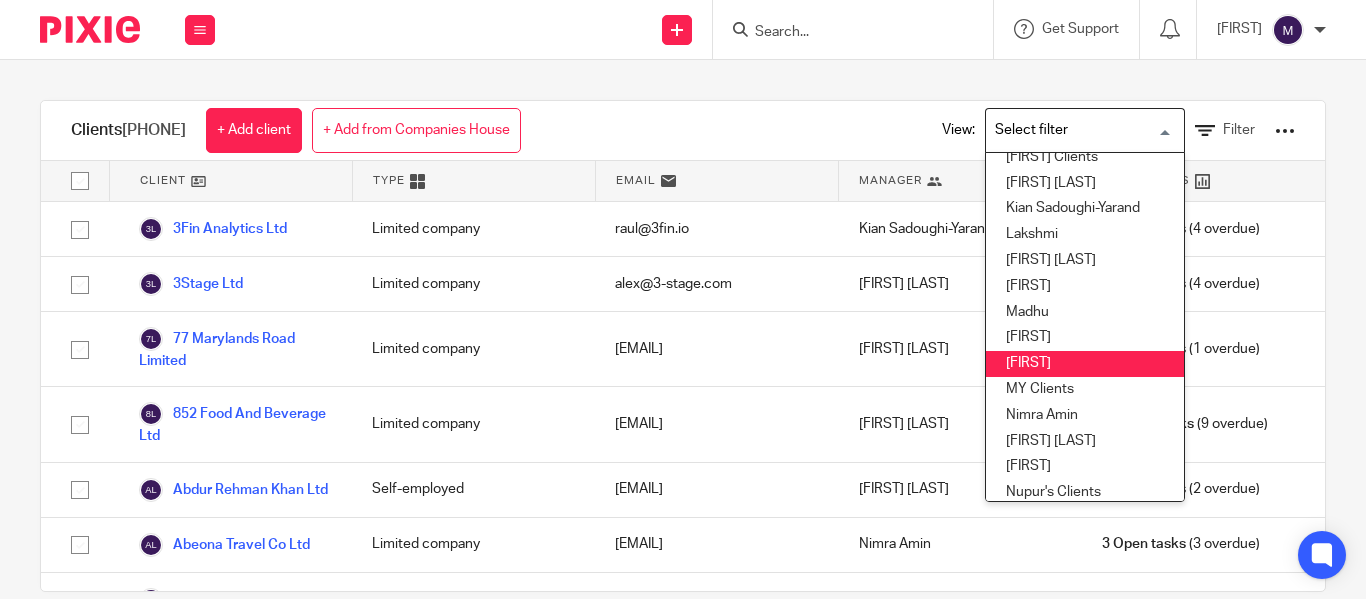 click on "Mithun" at bounding box center (1085, 364) 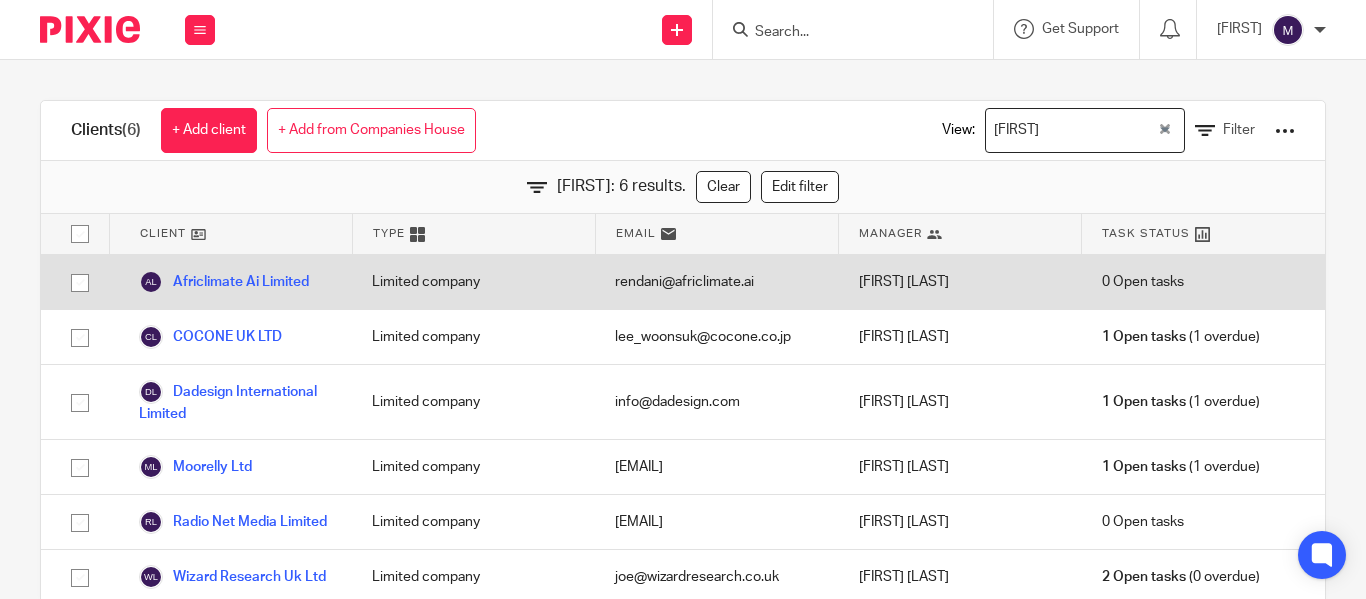 scroll, scrollTop: 1, scrollLeft: 0, axis: vertical 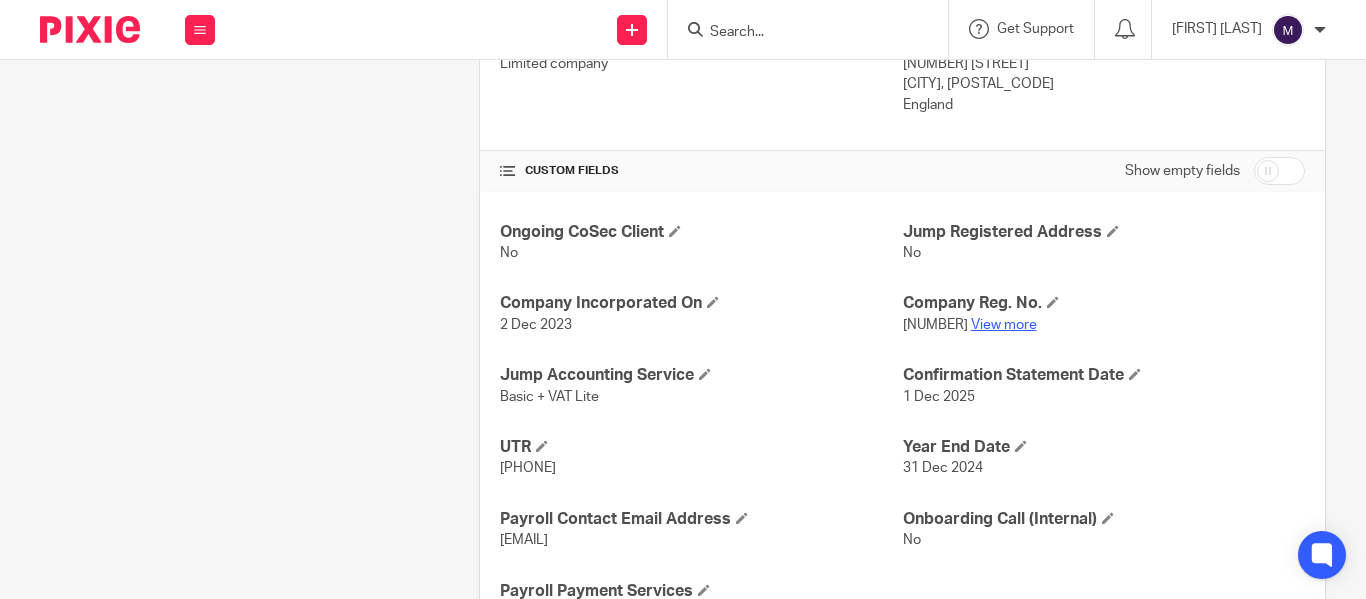 click on "View more" at bounding box center (1004, 325) 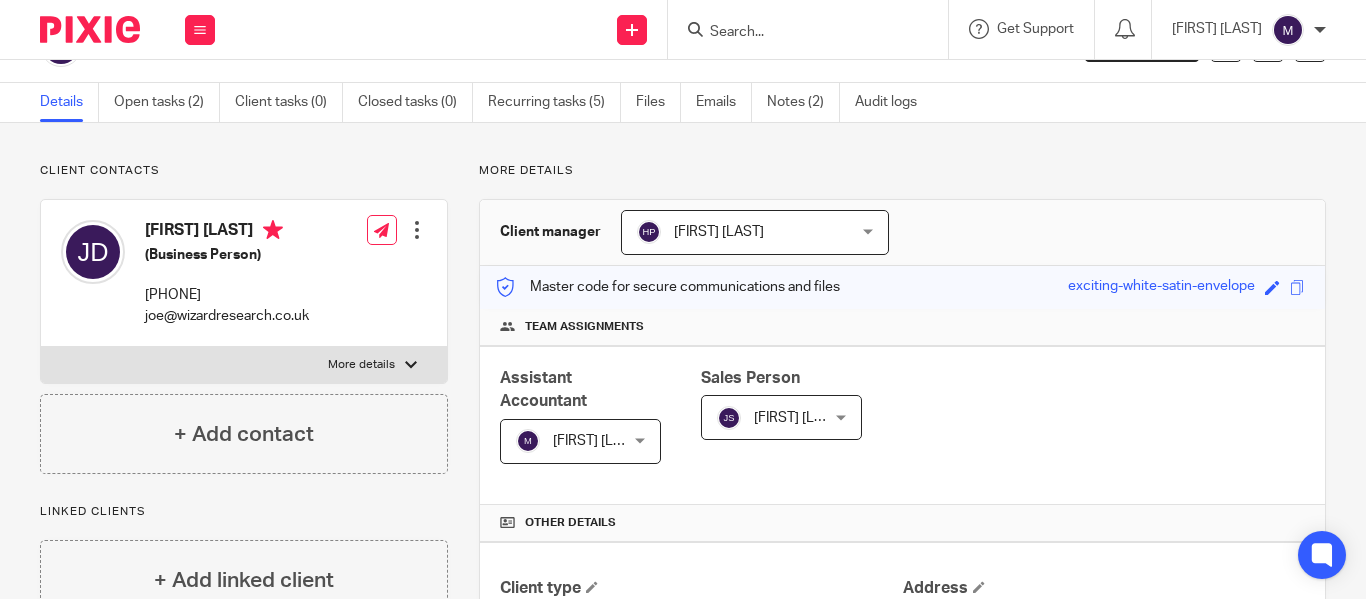 scroll, scrollTop: 0, scrollLeft: 0, axis: both 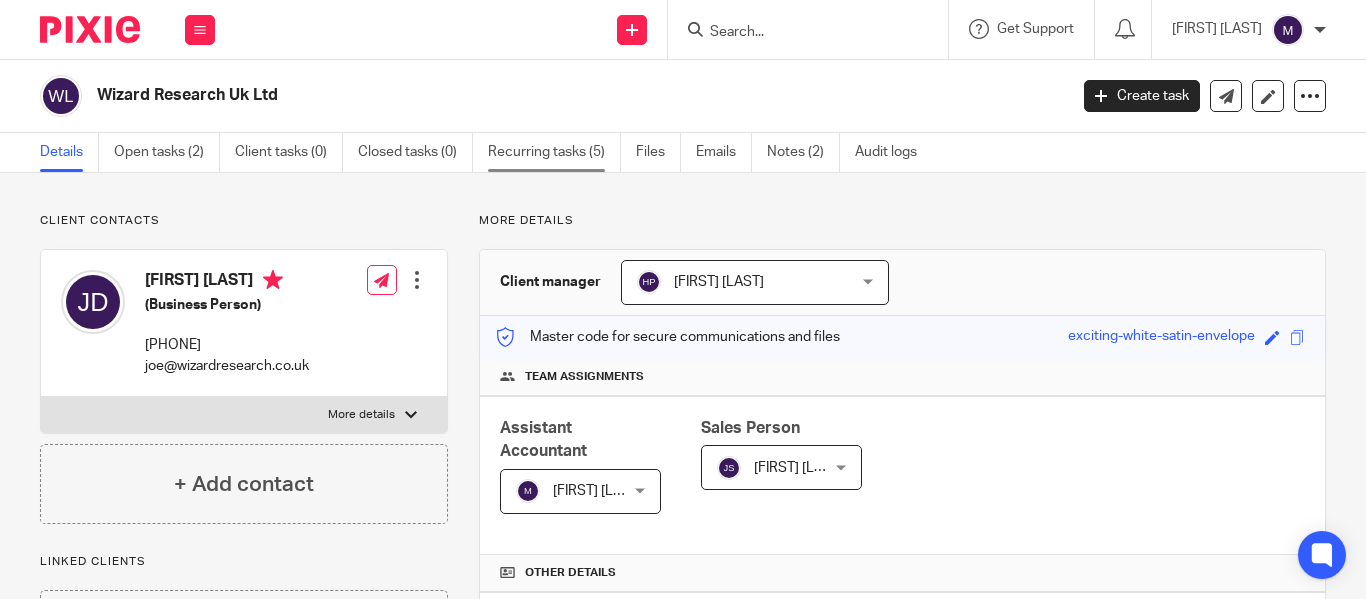click on "Recurring tasks (5)" at bounding box center (554, 152) 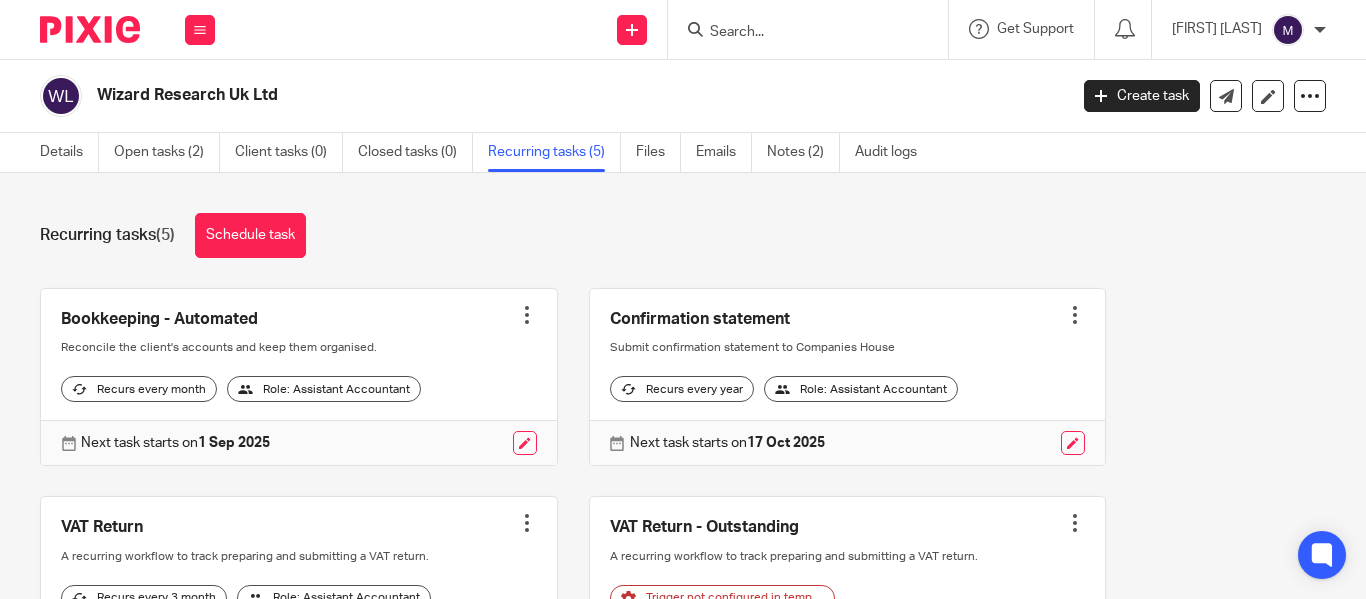 scroll, scrollTop: 0, scrollLeft: 0, axis: both 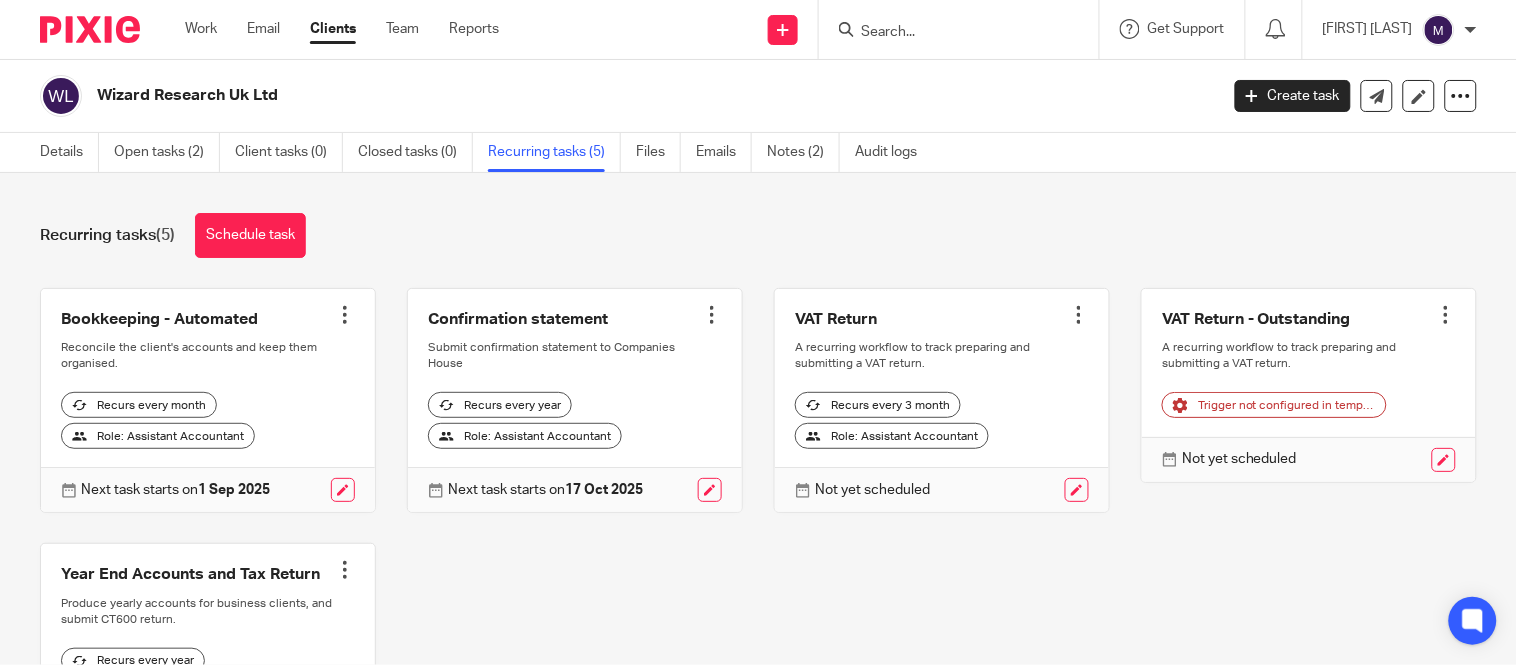 click on "Details
Open tasks (2)
Client tasks (0)
Closed tasks (0)
Recurring tasks (5)
Files
Emails
Notes (2)
Audit logs" at bounding box center [483, 152] 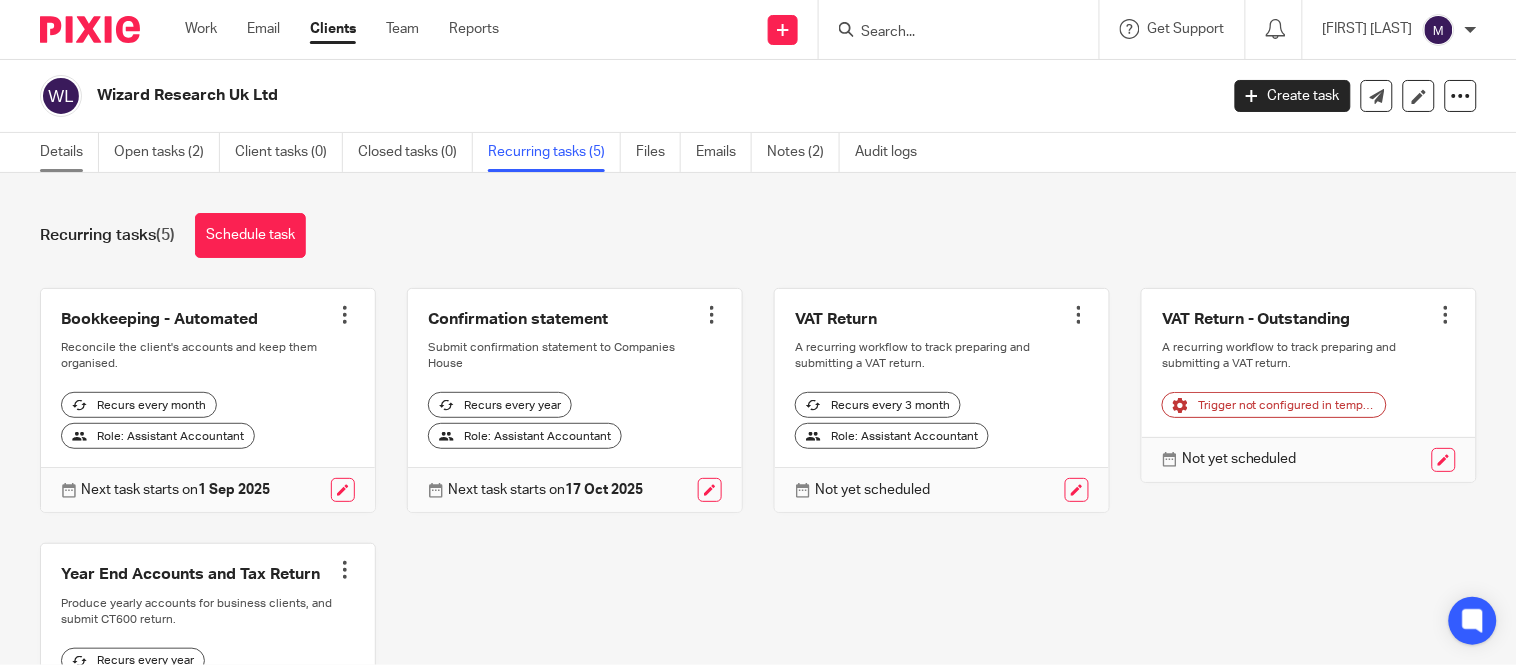 click on "Details" at bounding box center (69, 152) 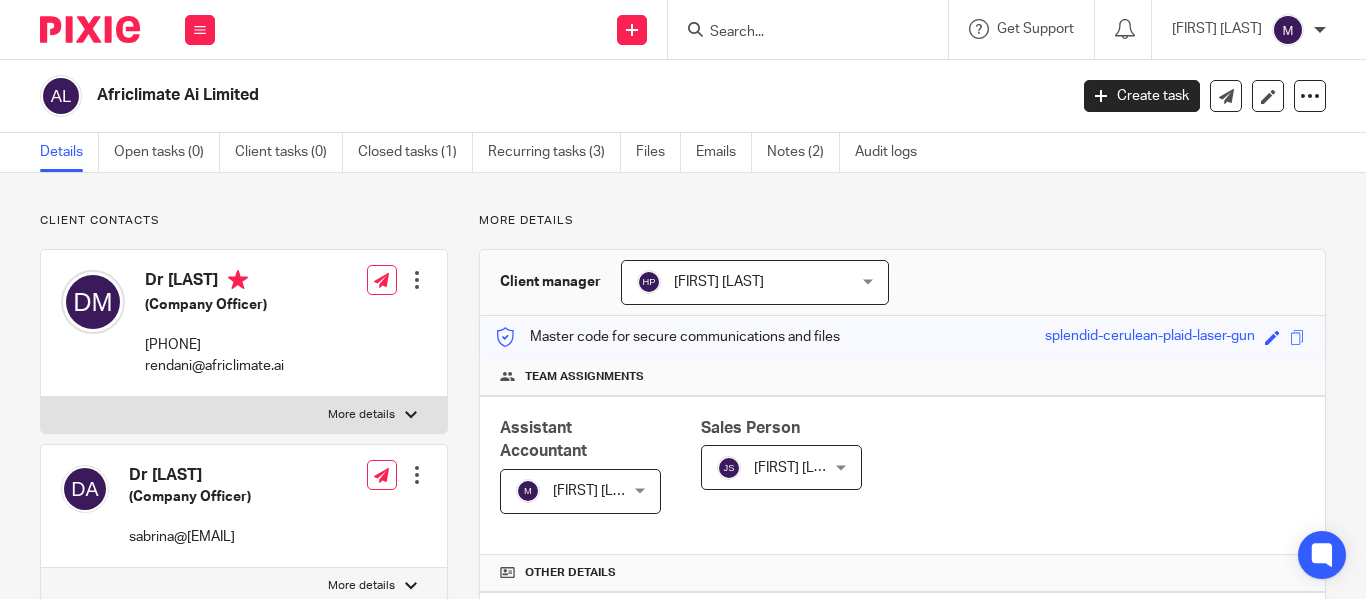 scroll, scrollTop: 0, scrollLeft: 0, axis: both 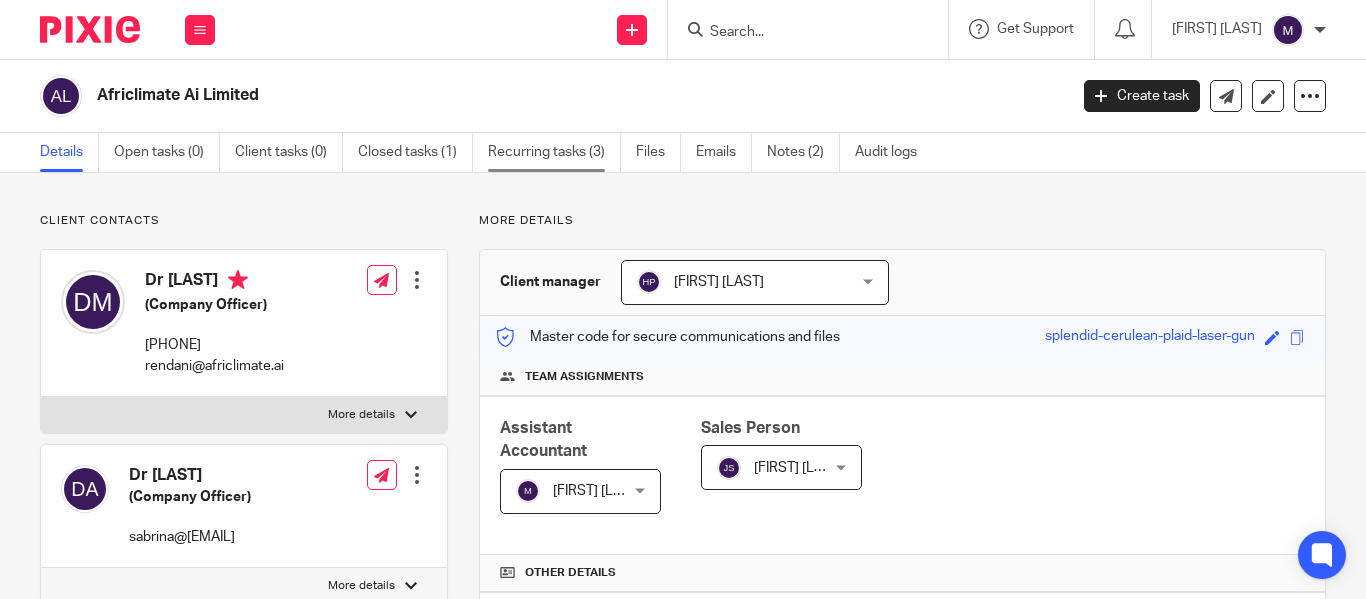 click on "Recurring tasks (3)" at bounding box center (554, 152) 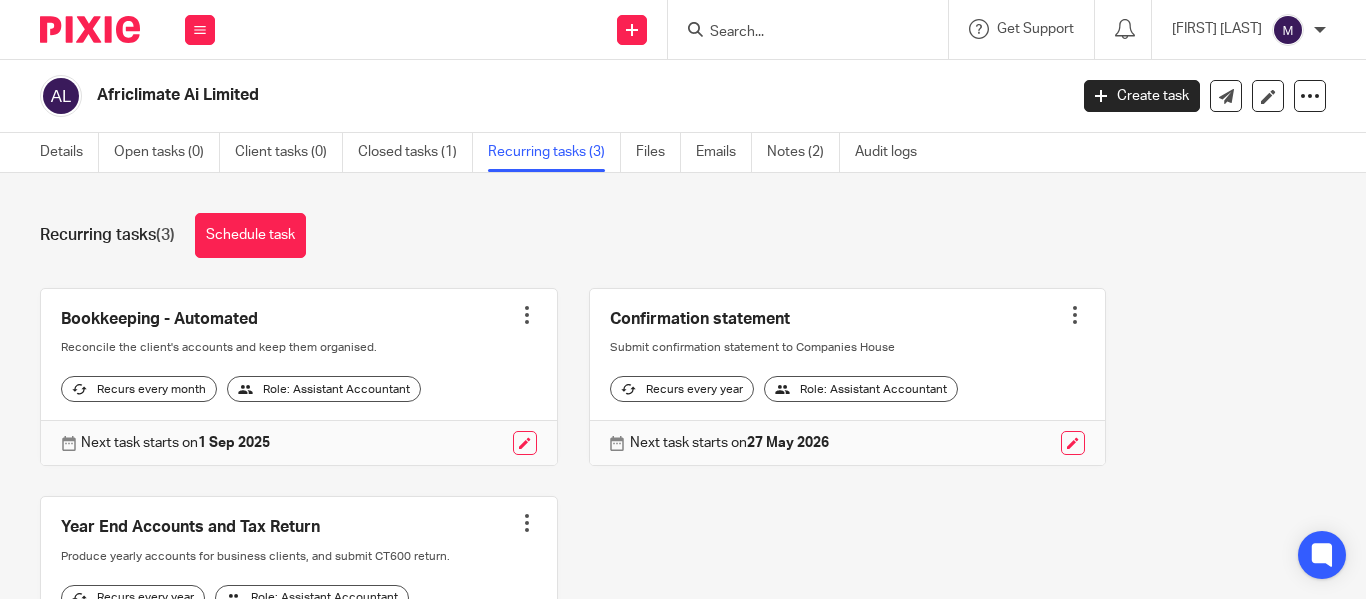 scroll, scrollTop: 0, scrollLeft: 0, axis: both 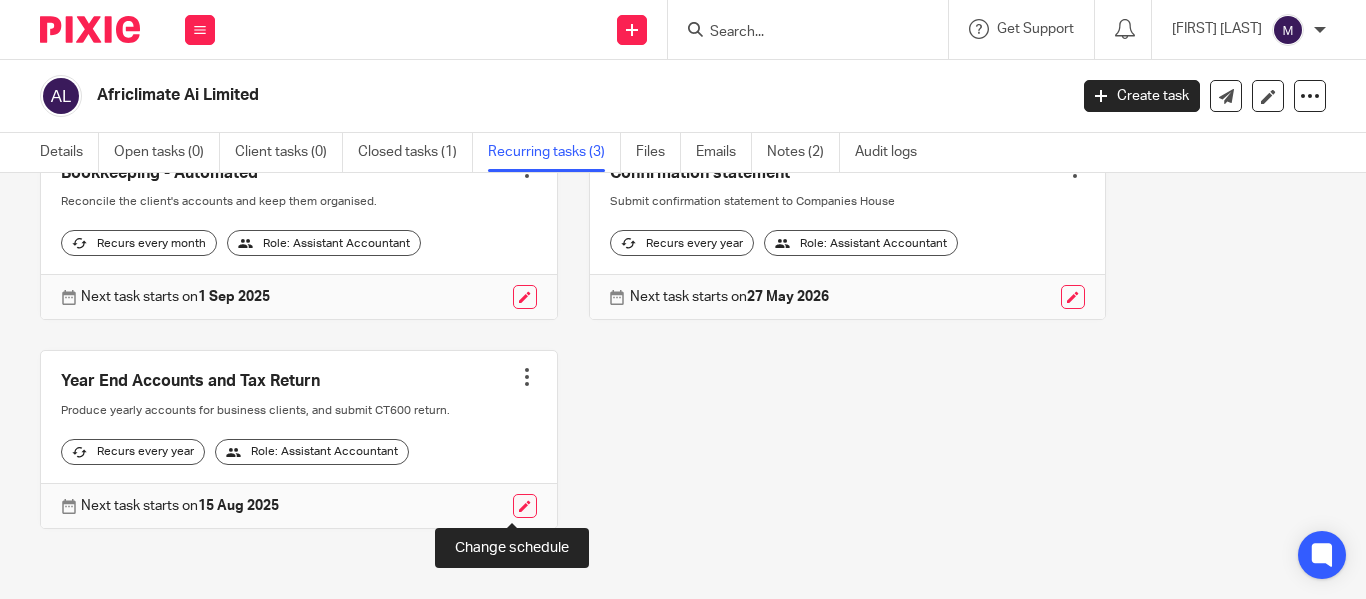 click at bounding box center [525, 506] 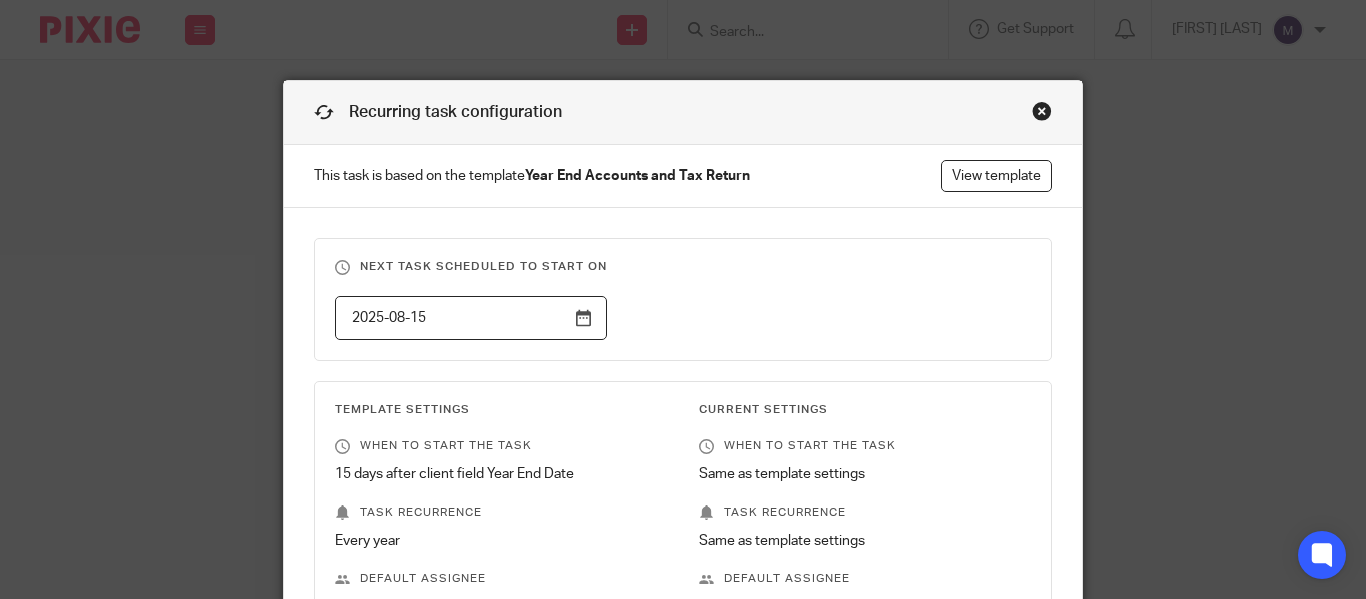 scroll, scrollTop: 0, scrollLeft: 0, axis: both 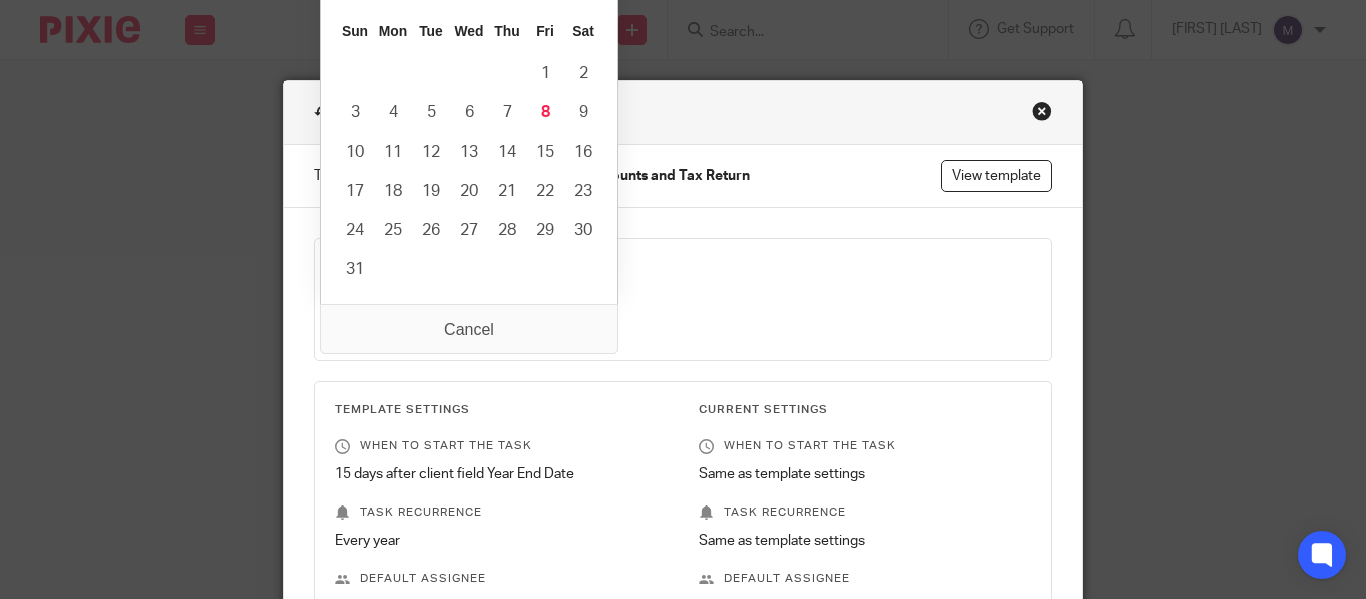 click on "Next task scheduled to start on
[DATE]" at bounding box center (683, 299) 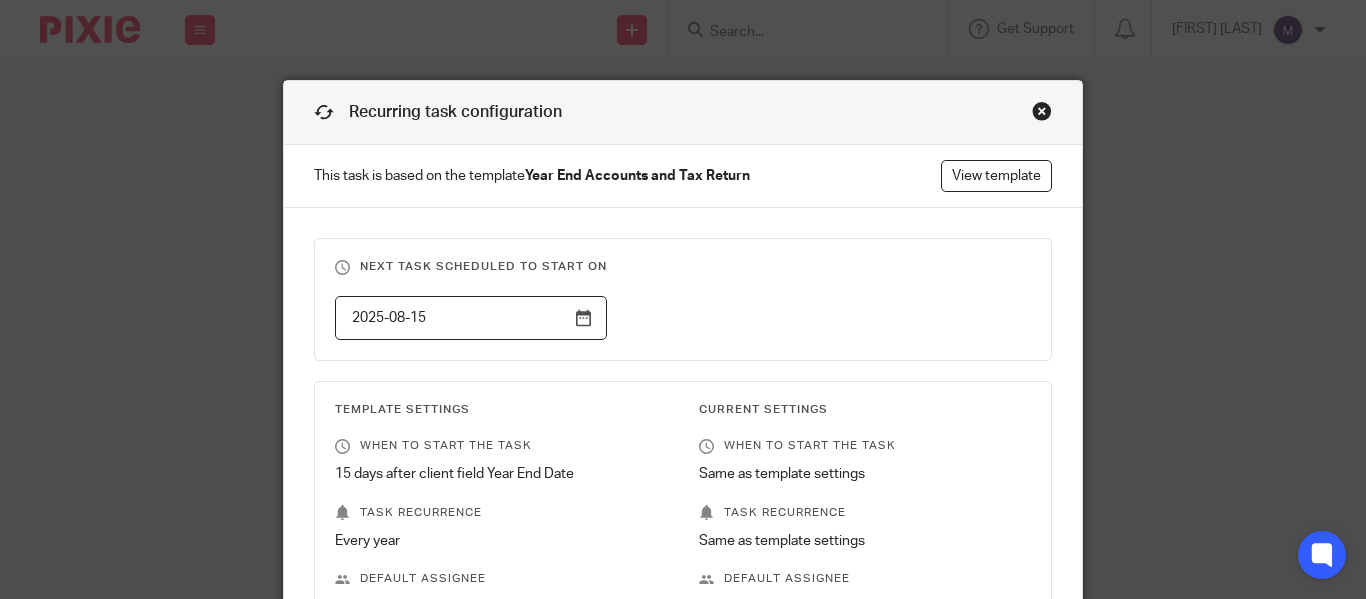 click on "Recurring task configuration" at bounding box center (683, 113) 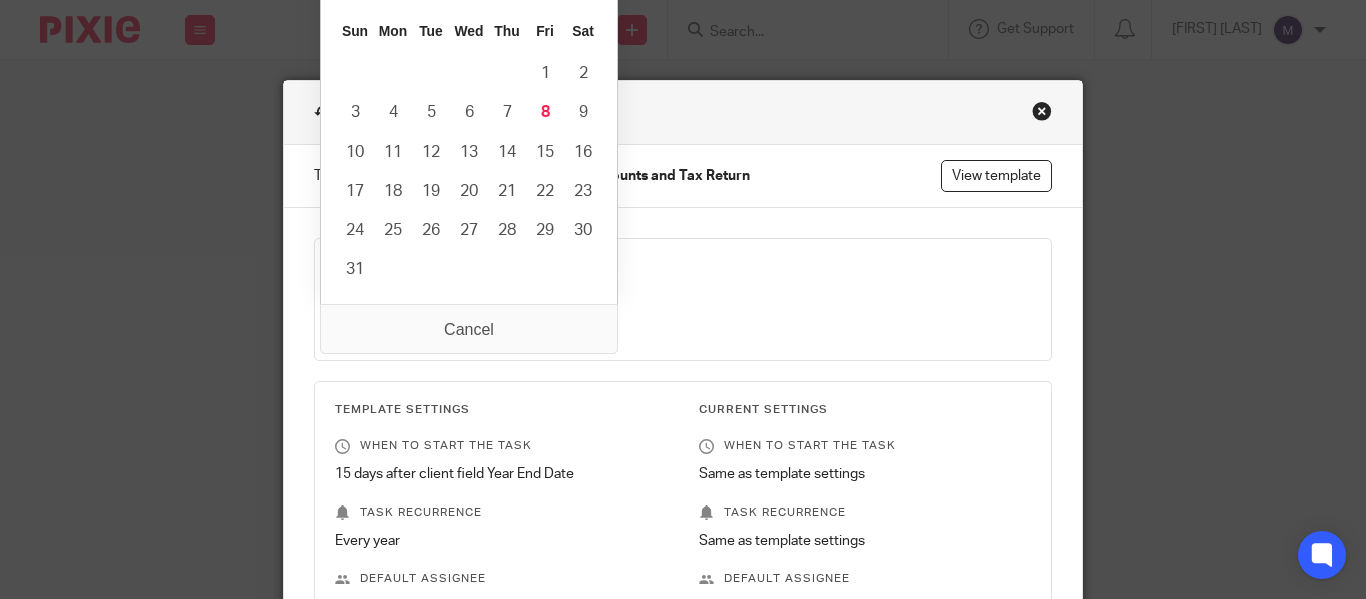click on "2025-08-15" at bounding box center [471, 318] 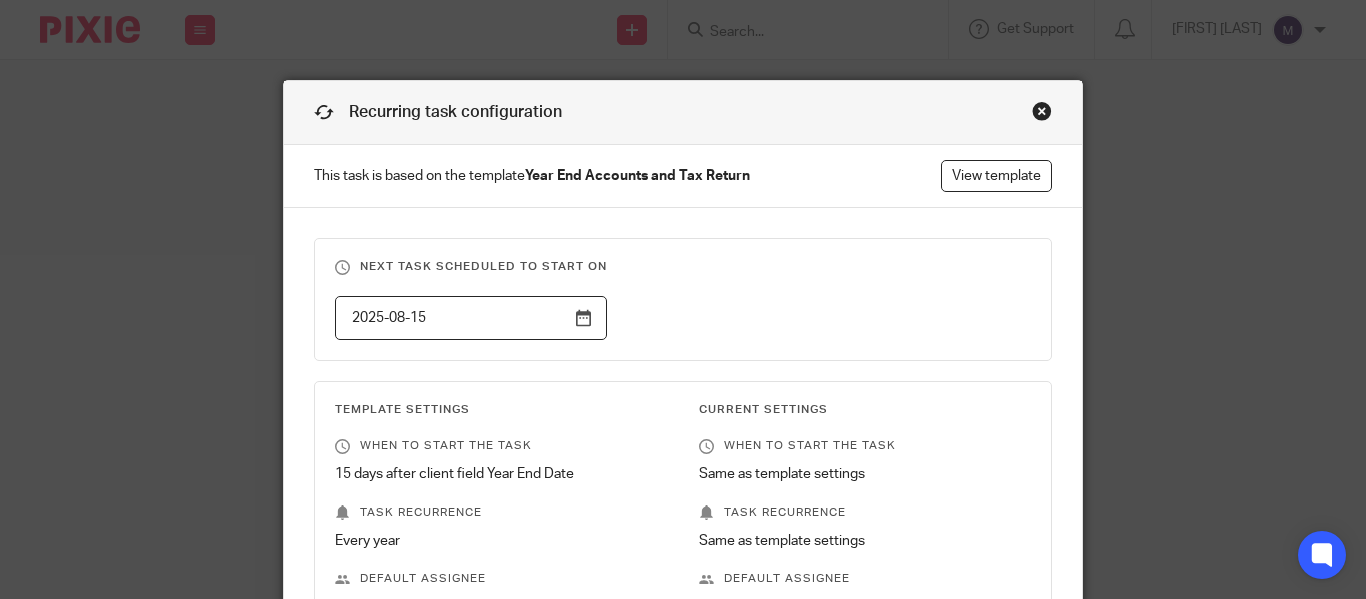 click on "2025-08-15" at bounding box center [471, 318] 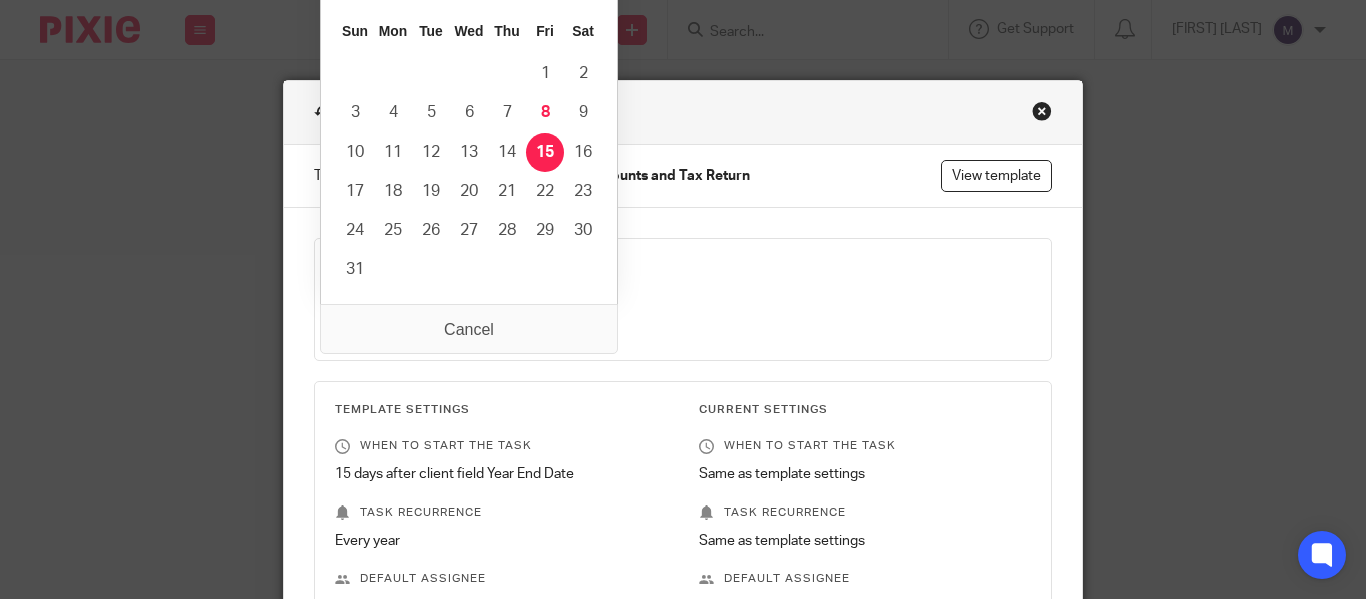 click on "2025-08-15" at bounding box center (471, 318) 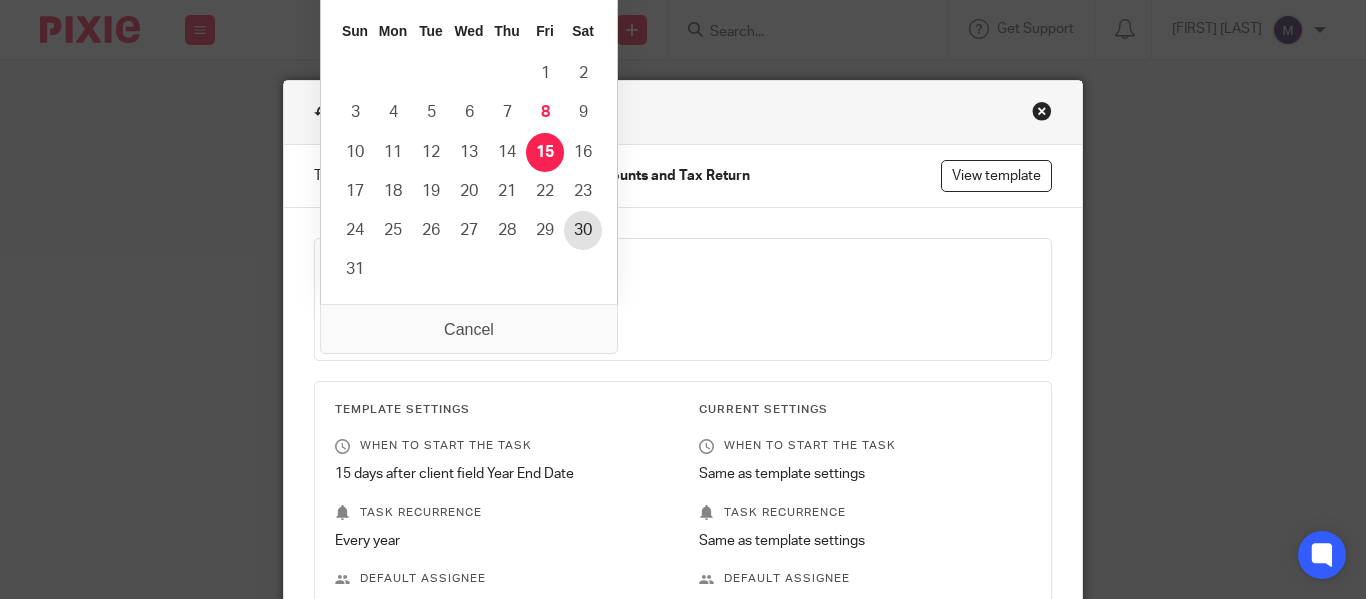 type on "2025-08-30" 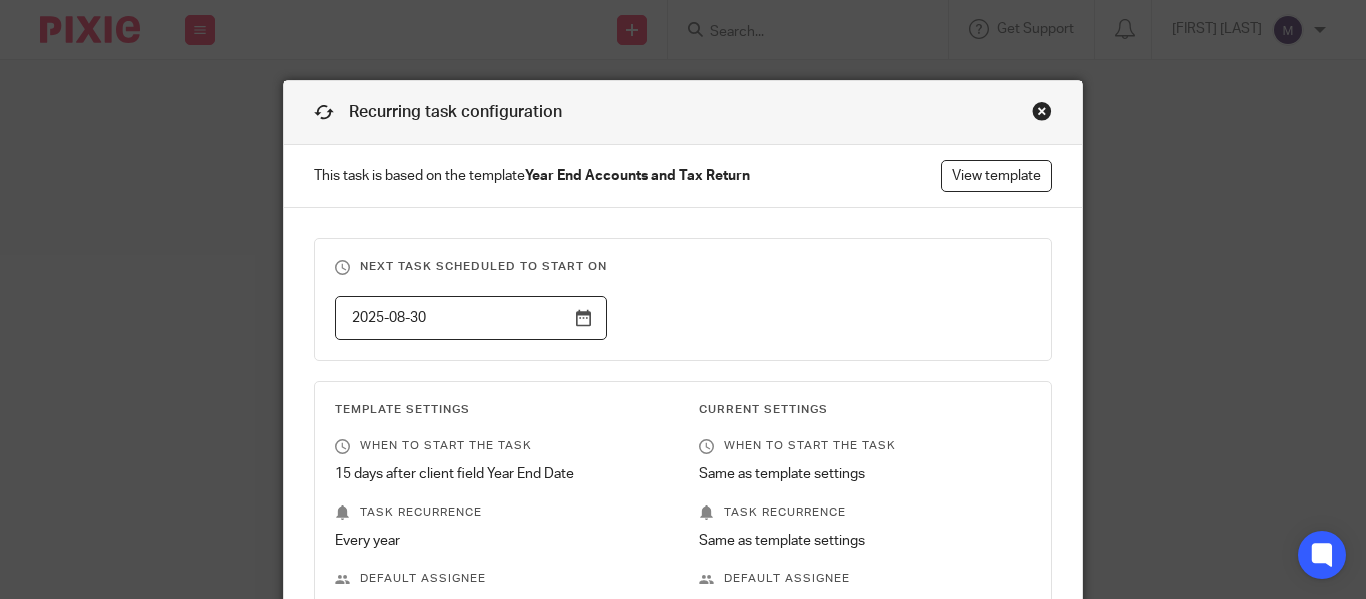 click on "2025-08-30" at bounding box center (667, 318) 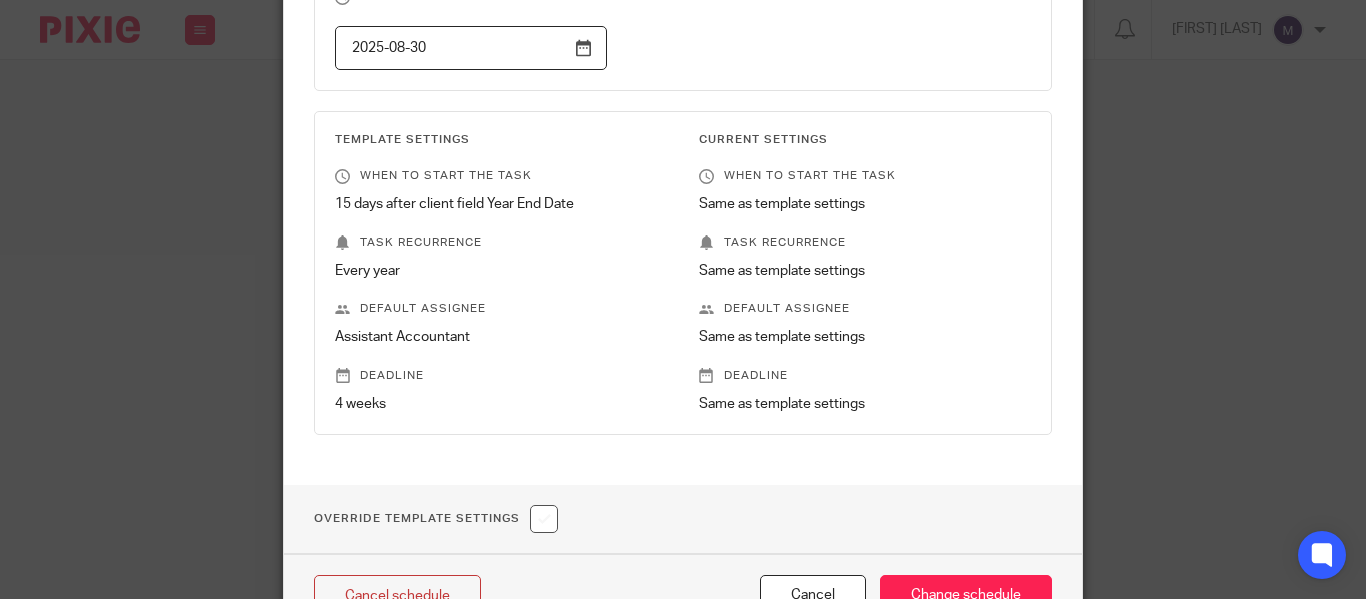 scroll, scrollTop: 390, scrollLeft: 0, axis: vertical 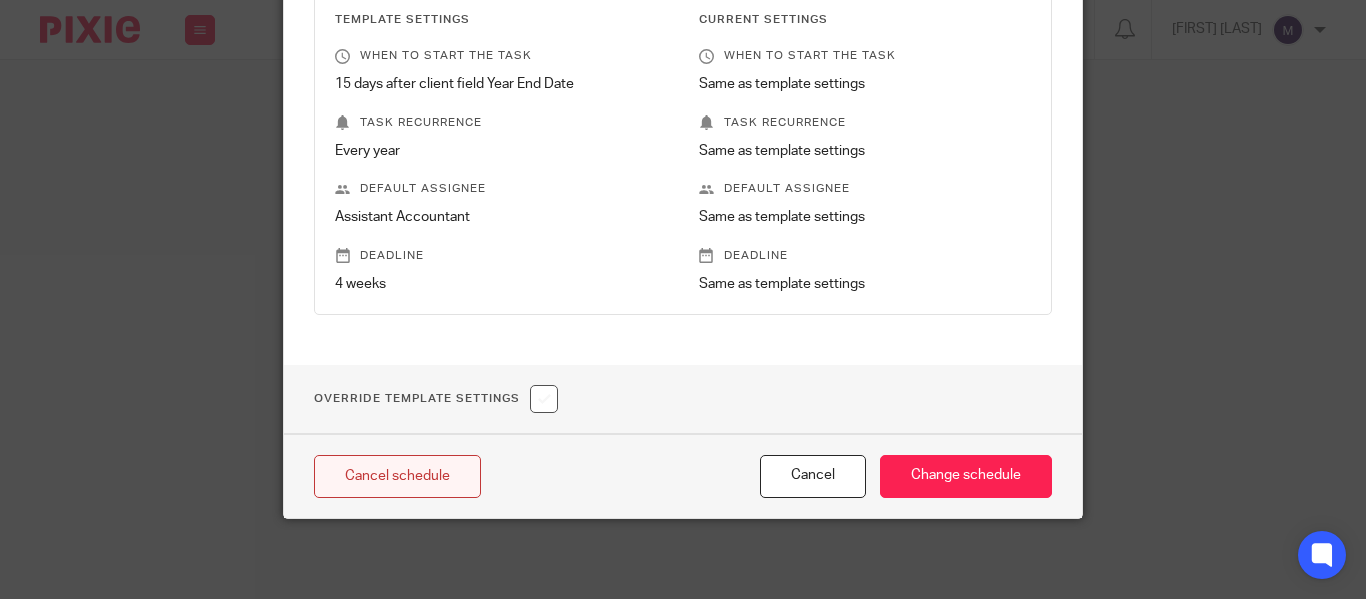 click on "Cancel schedule" at bounding box center (397, 476) 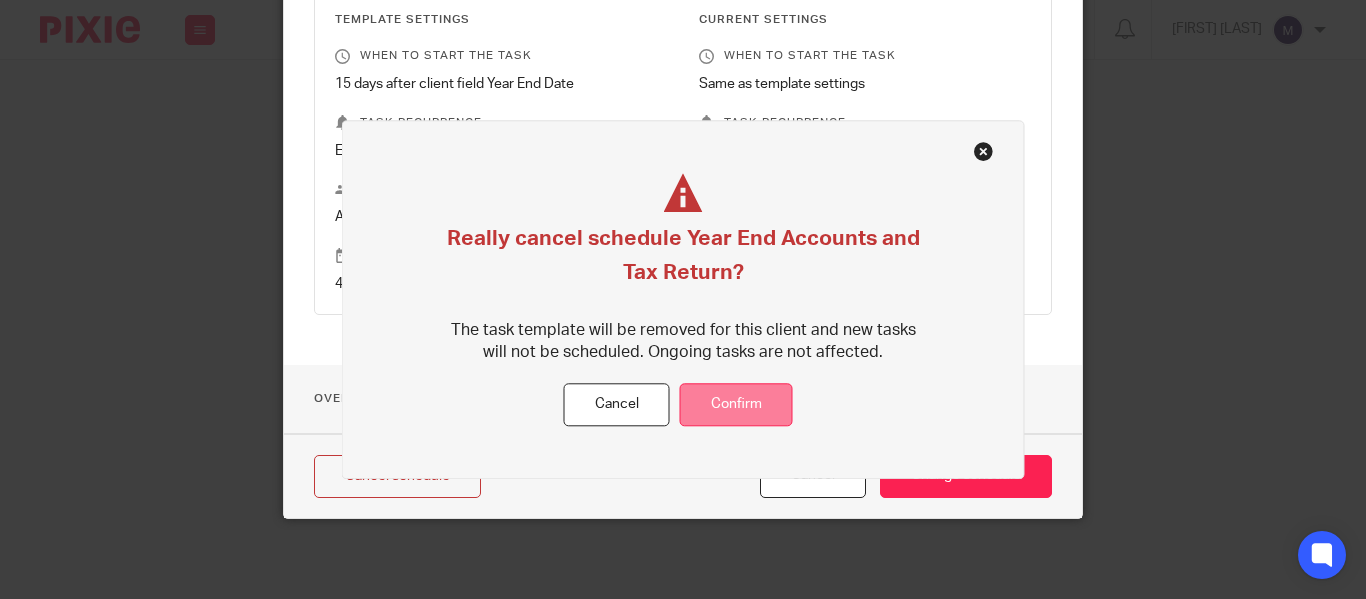 click on "Confirm" at bounding box center [736, 405] 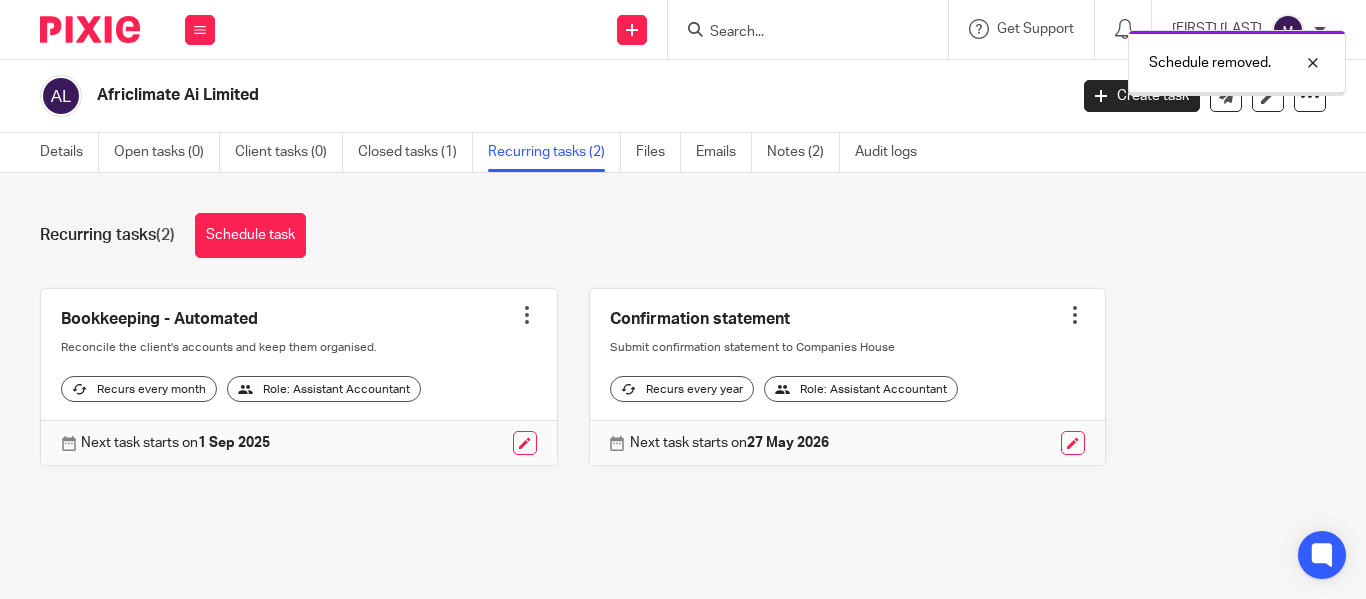 scroll, scrollTop: 0, scrollLeft: 0, axis: both 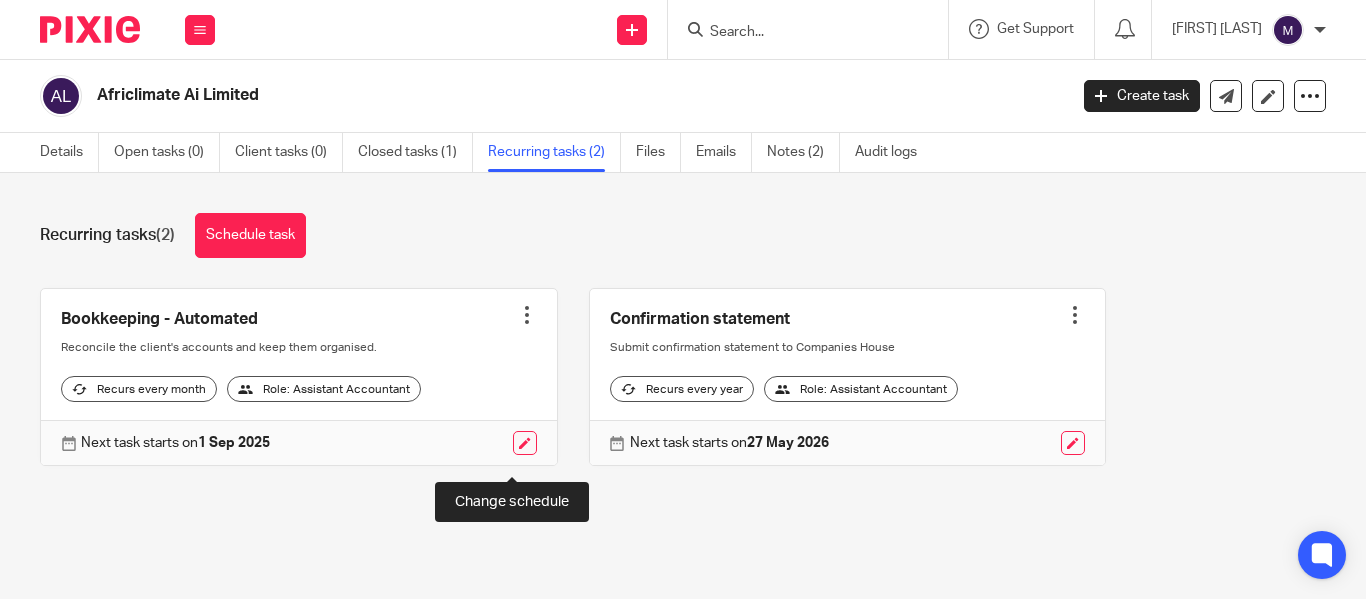click at bounding box center [525, 443] 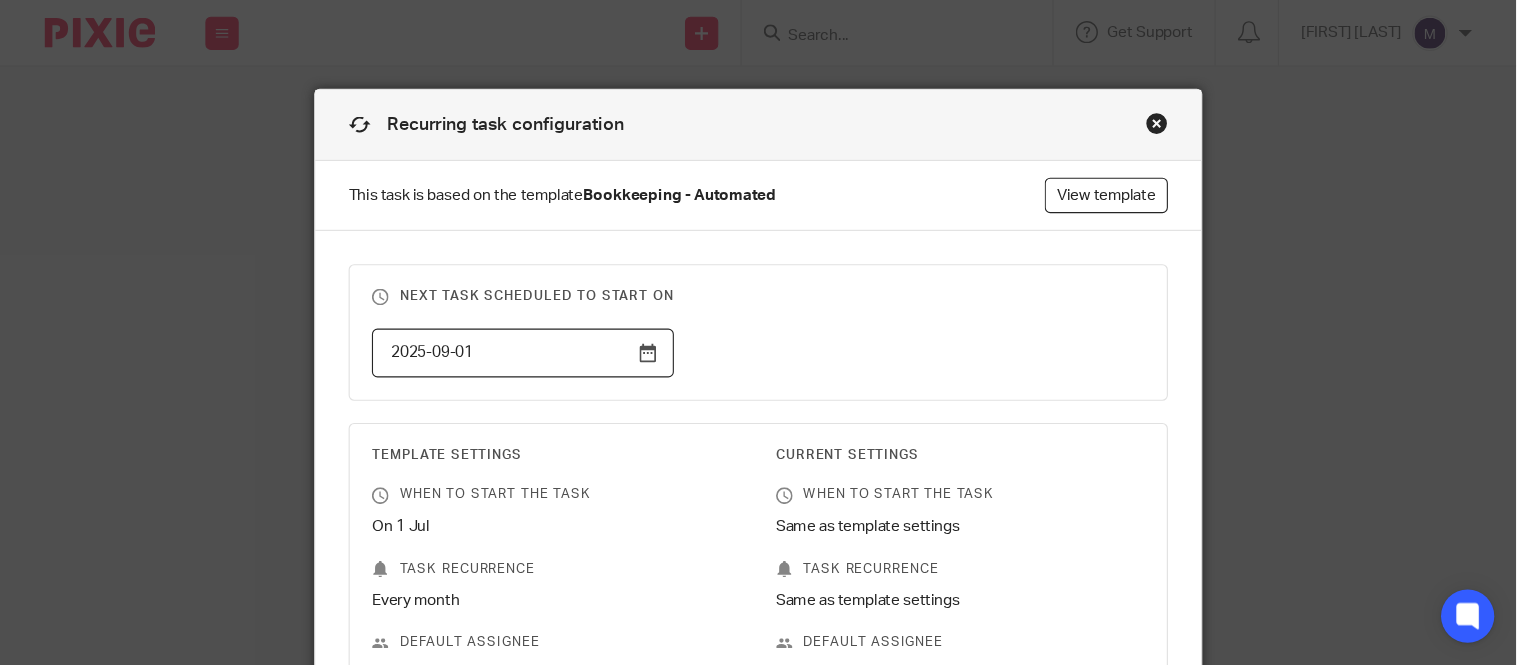 scroll, scrollTop: 0, scrollLeft: 0, axis: both 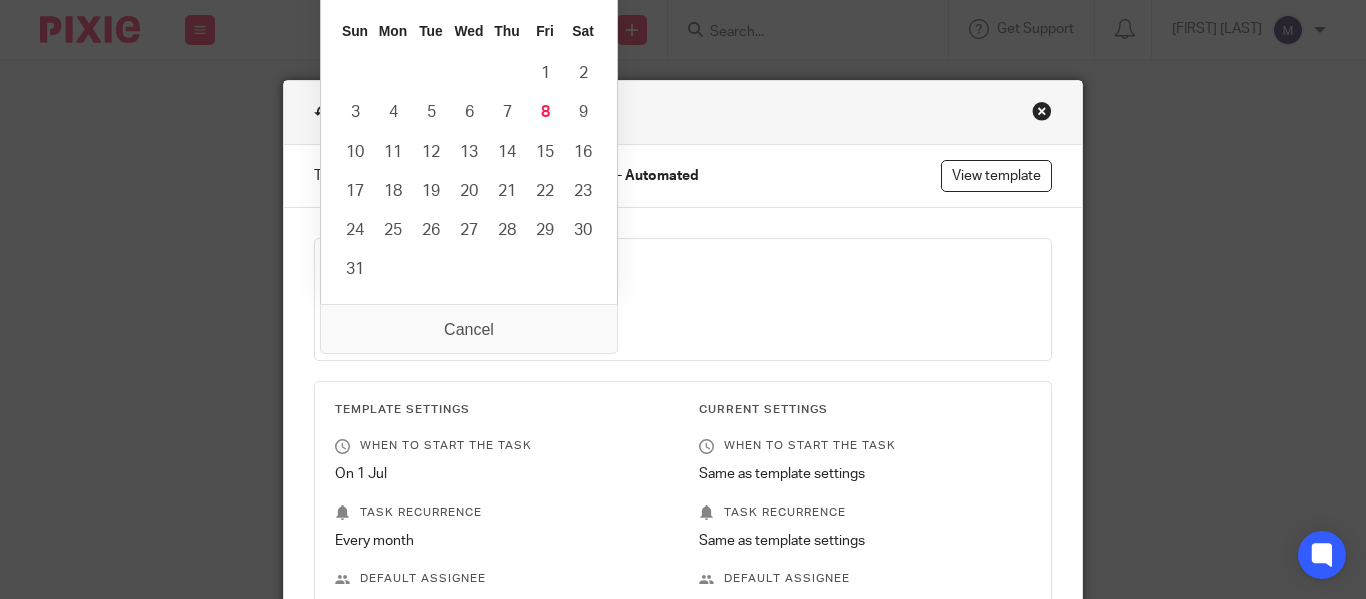 click on "2025-09-01" at bounding box center [471, 318] 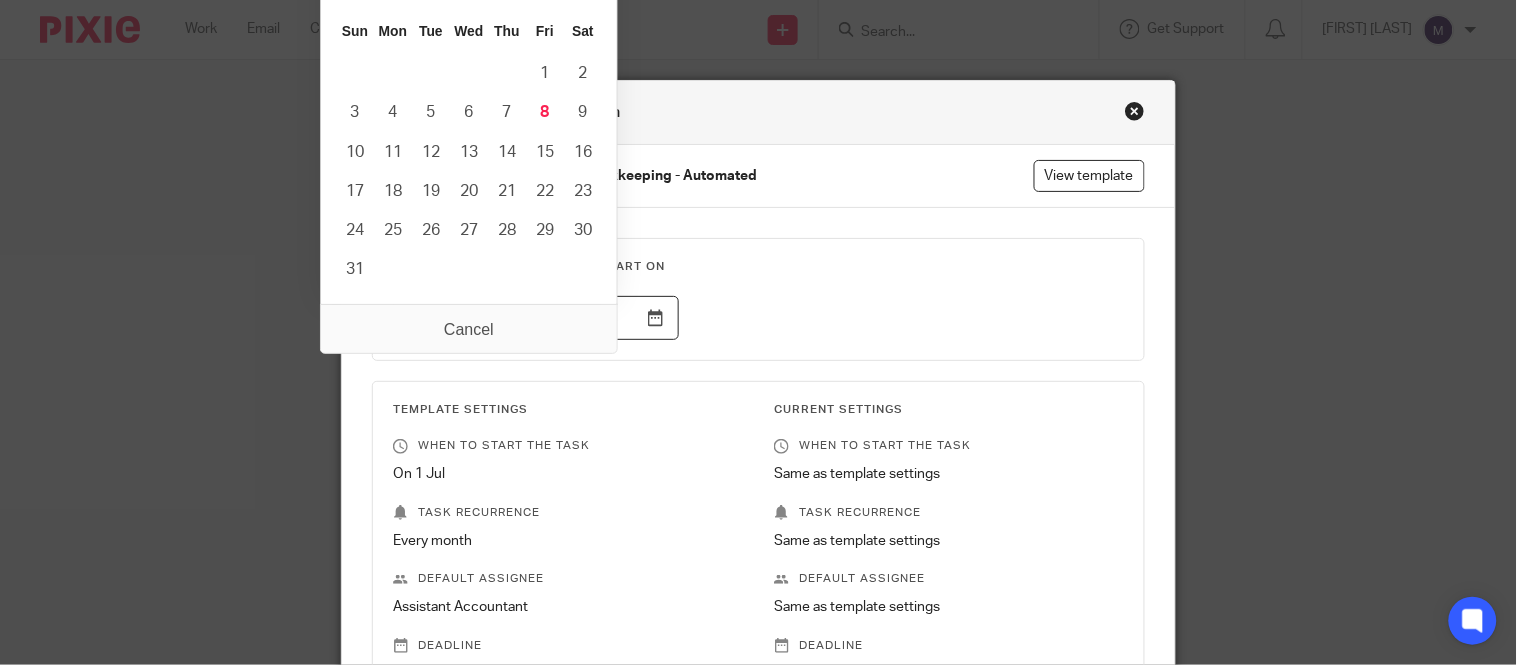 click on "Next task scheduled to start on
[DATE]" at bounding box center [758, 299] 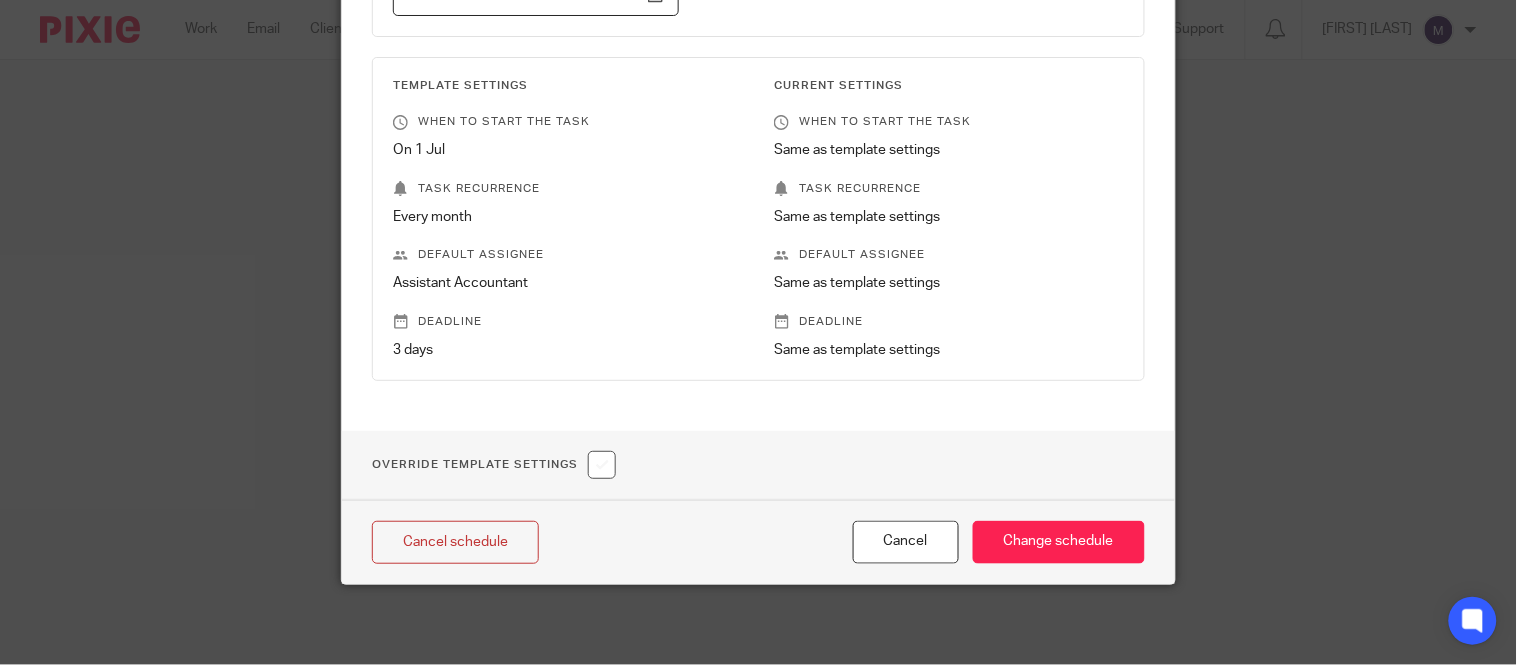 scroll, scrollTop: 0, scrollLeft: 0, axis: both 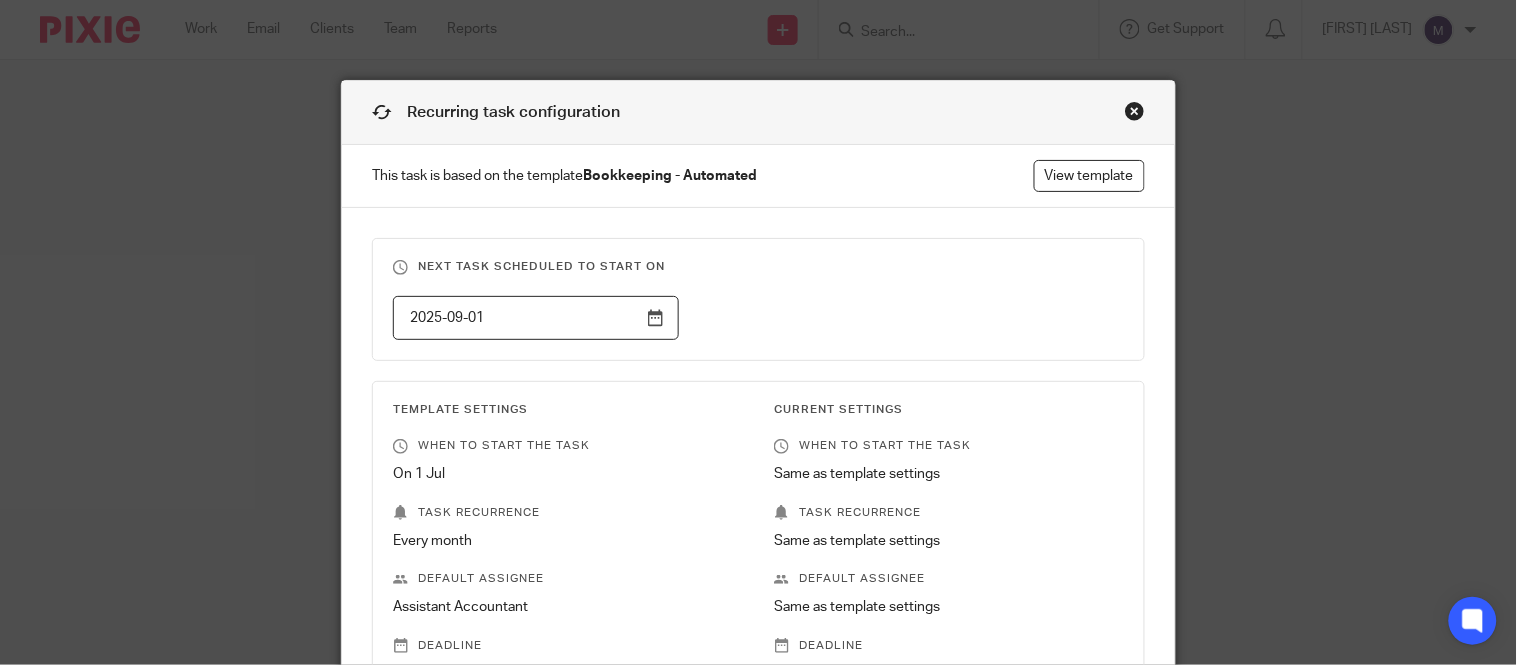 click at bounding box center [1135, 111] 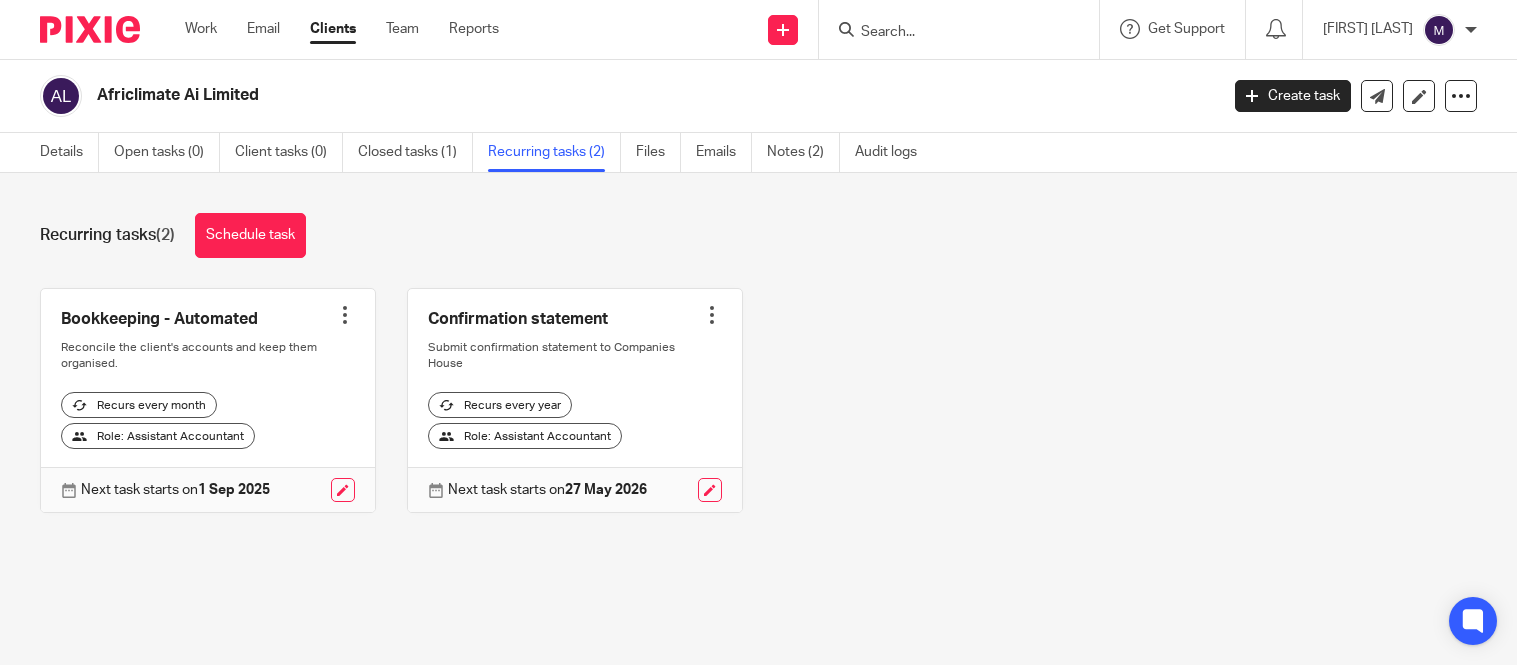 scroll, scrollTop: 0, scrollLeft: 0, axis: both 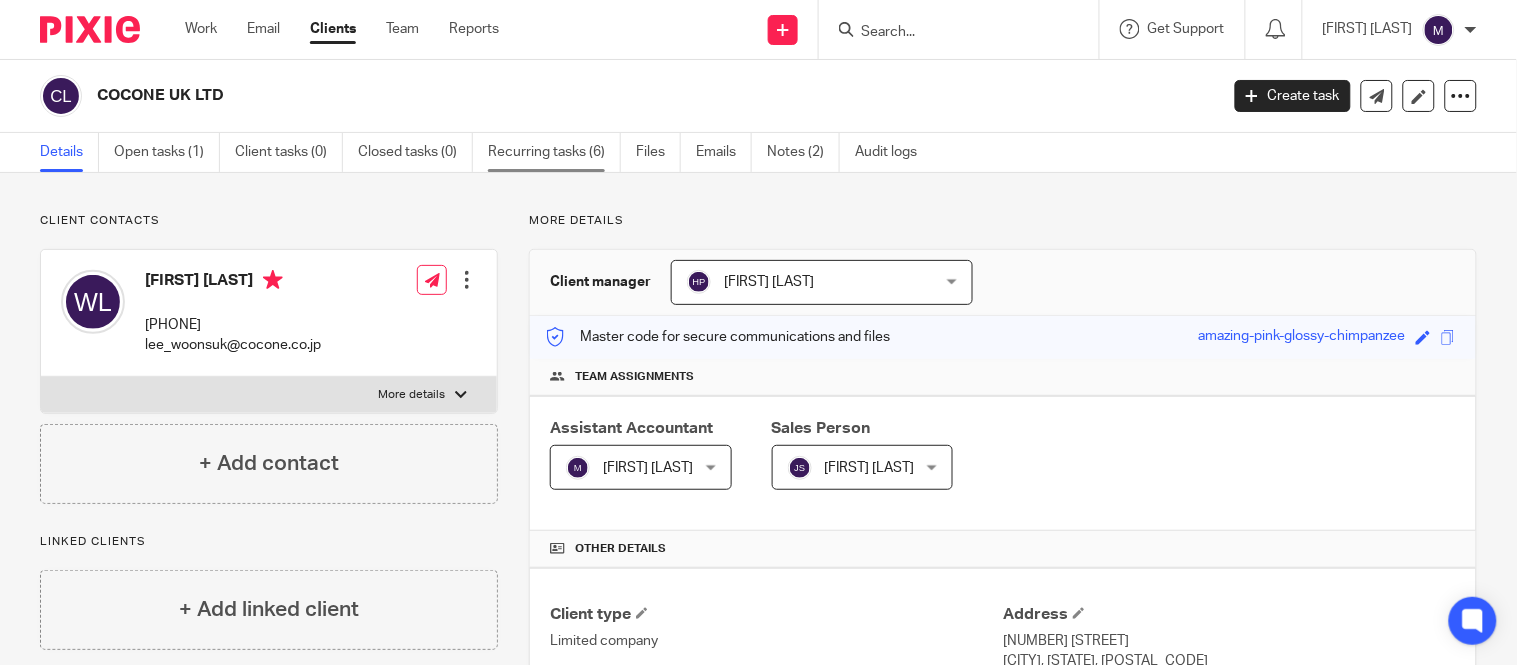 click on "Recurring tasks (6)" at bounding box center [554, 152] 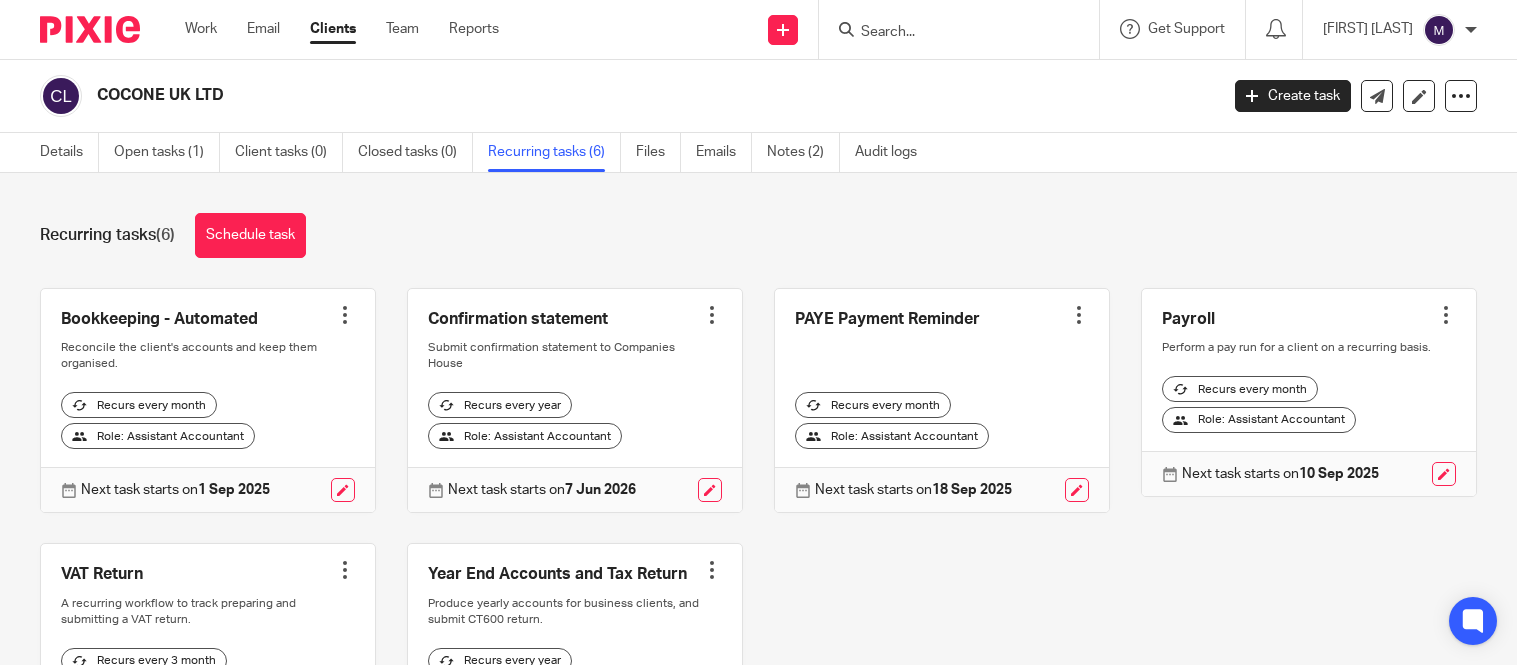 scroll, scrollTop: 0, scrollLeft: 0, axis: both 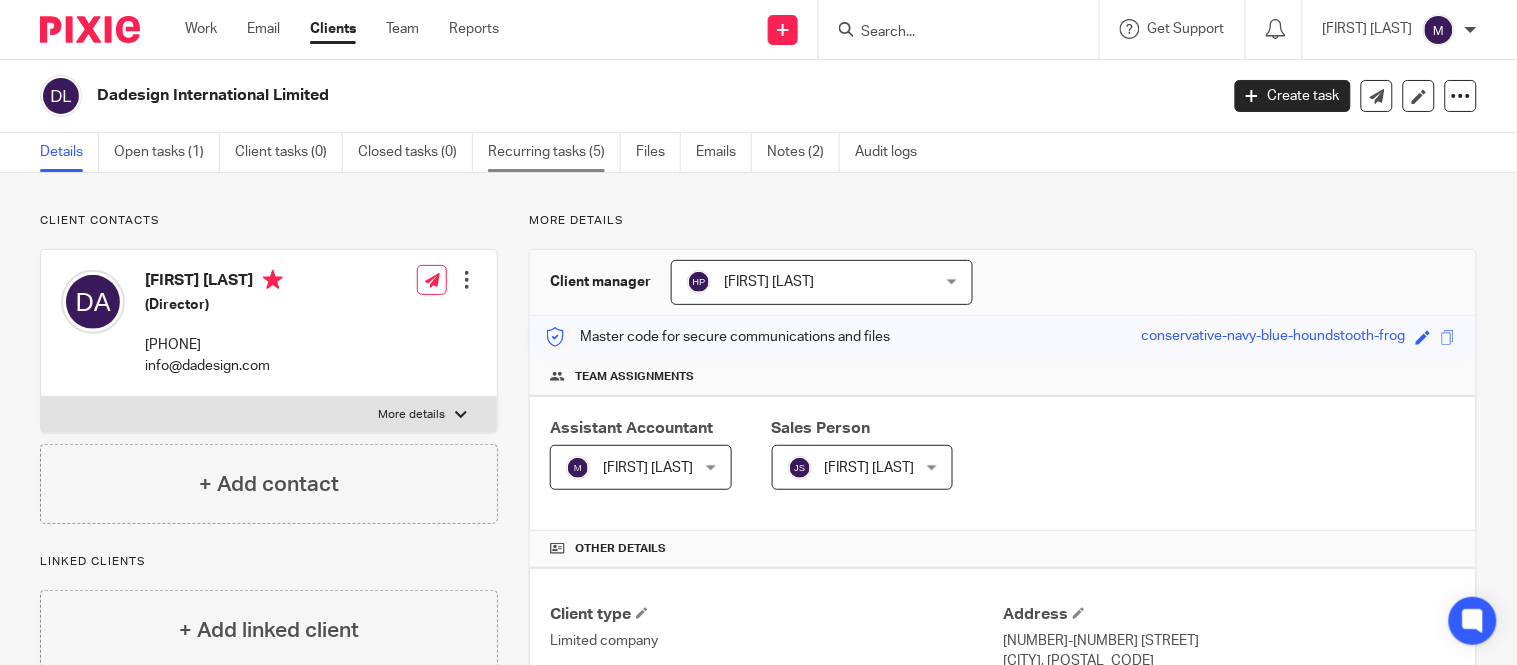 click on "Recurring tasks (5)" at bounding box center [554, 152] 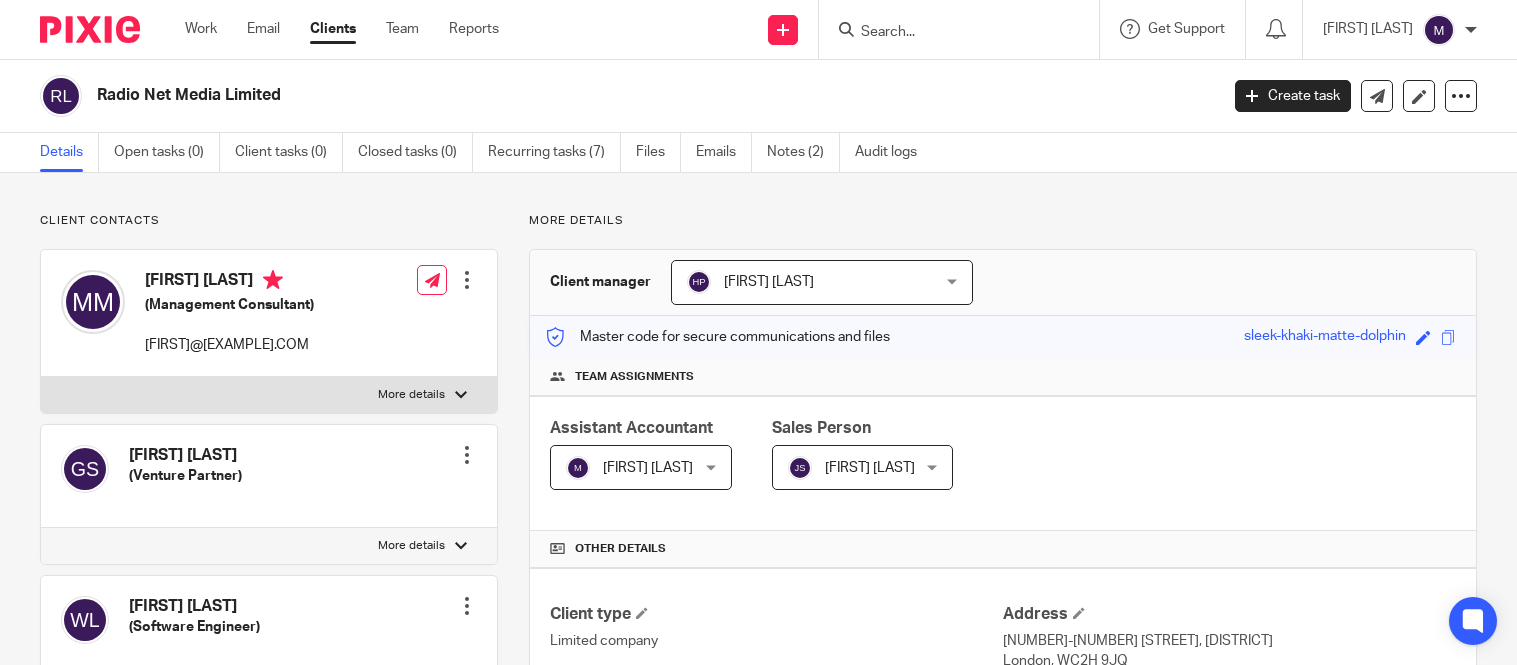 scroll, scrollTop: 0, scrollLeft: 0, axis: both 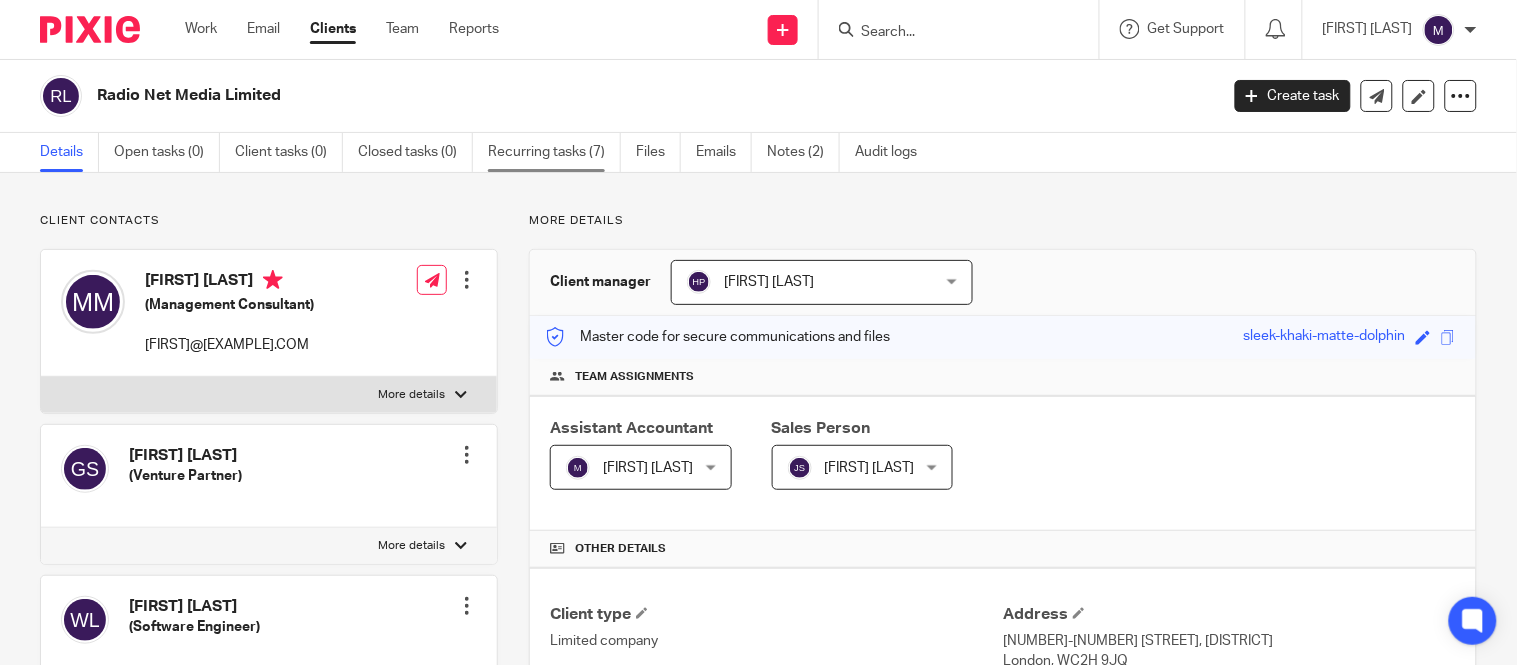 click on "Recurring tasks (7)" at bounding box center [554, 152] 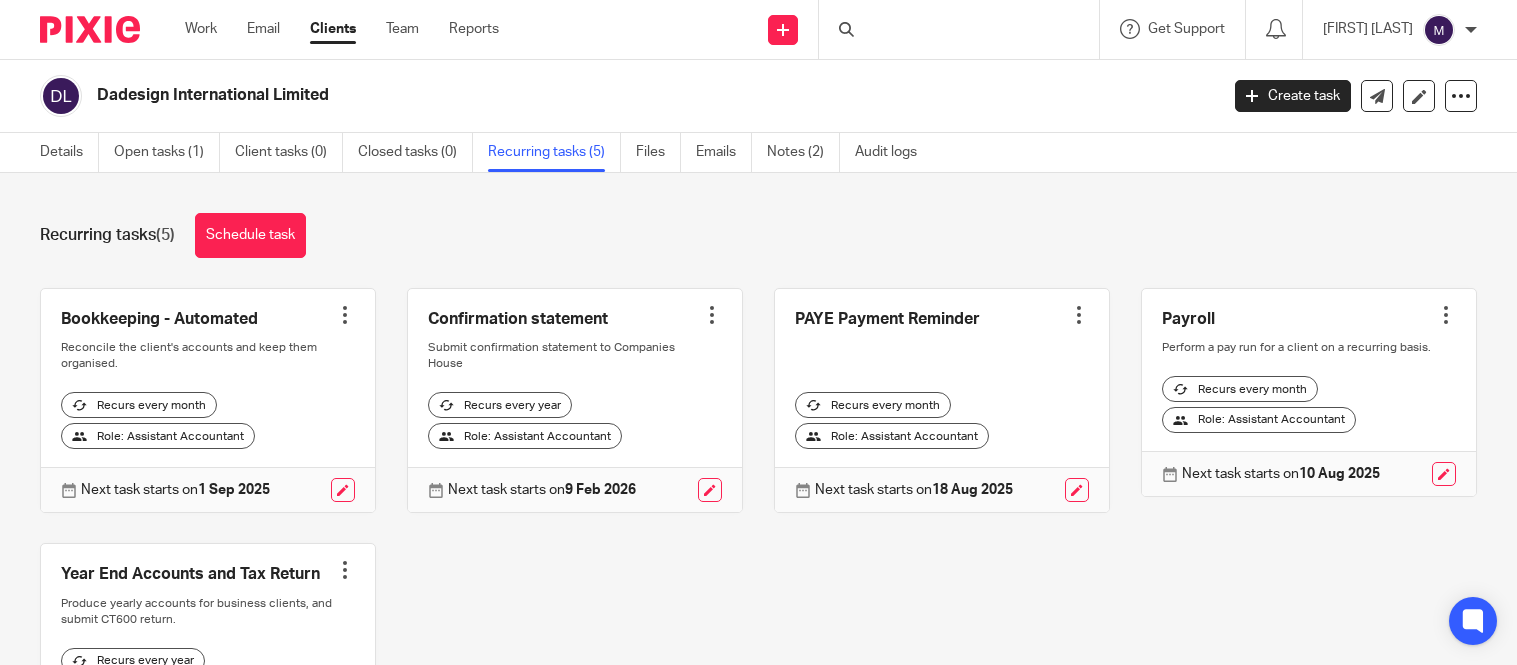 scroll, scrollTop: 0, scrollLeft: 0, axis: both 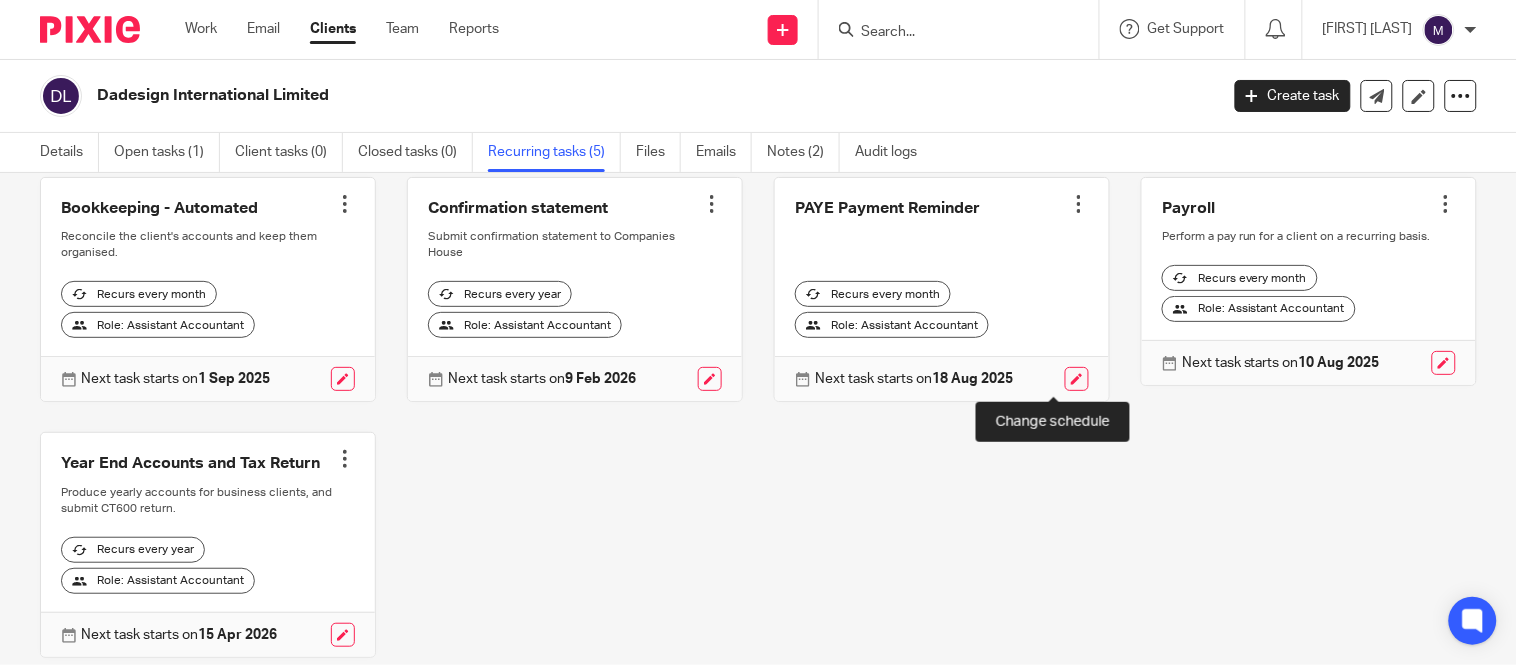 click at bounding box center [1077, 379] 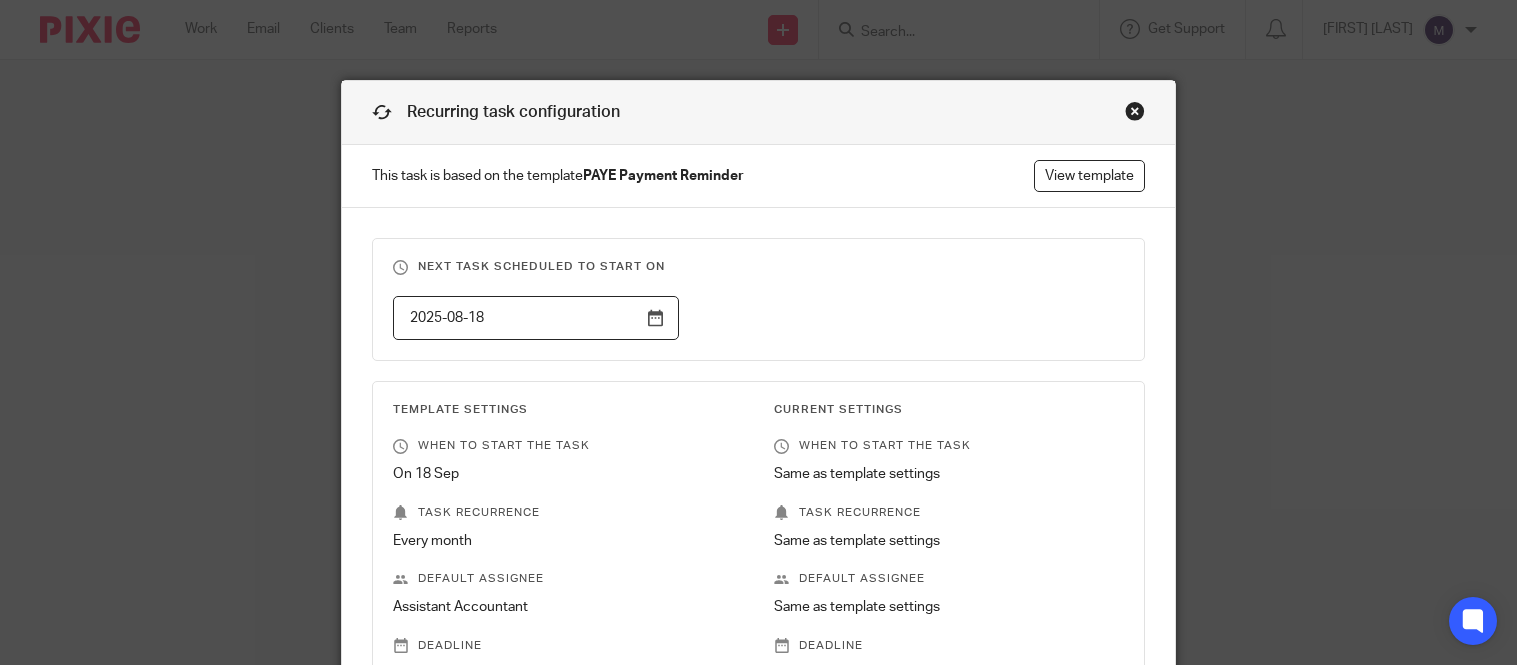 scroll, scrollTop: 0, scrollLeft: 0, axis: both 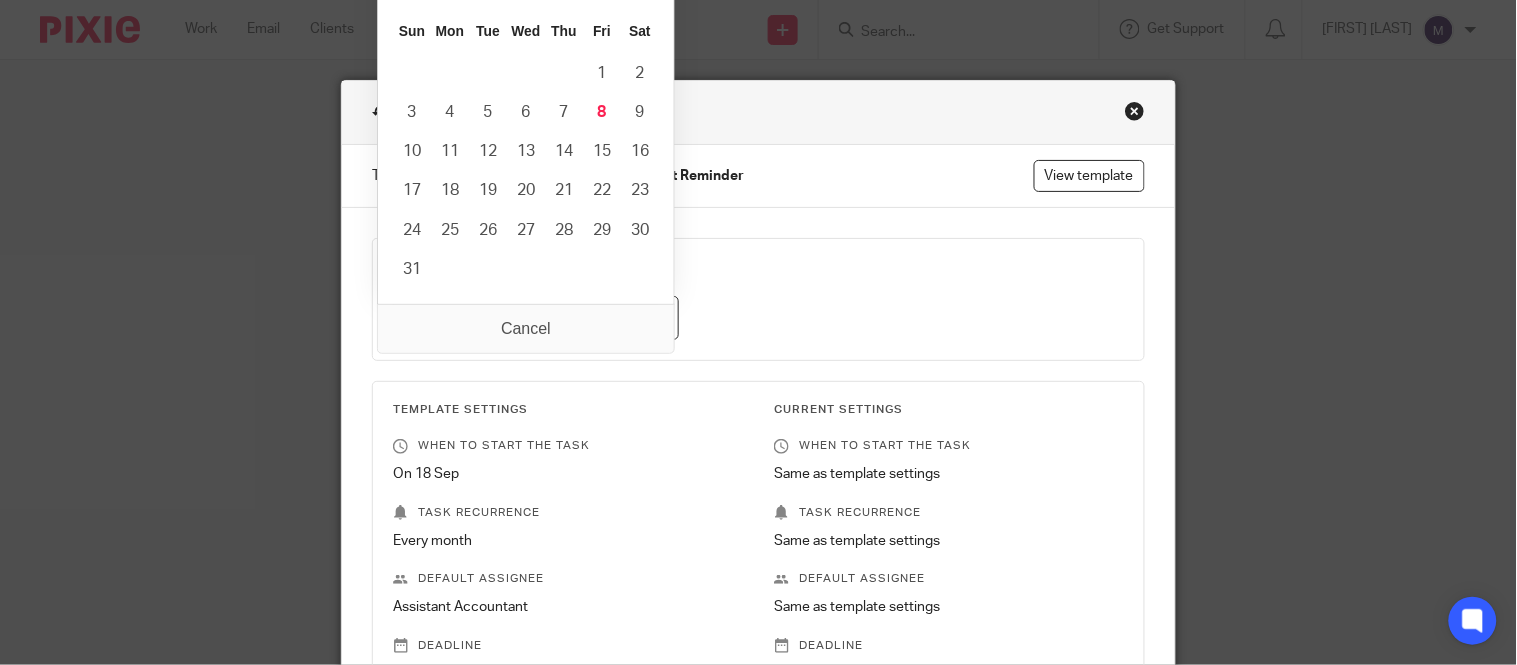 click on "2025-08-18" at bounding box center (536, 318) 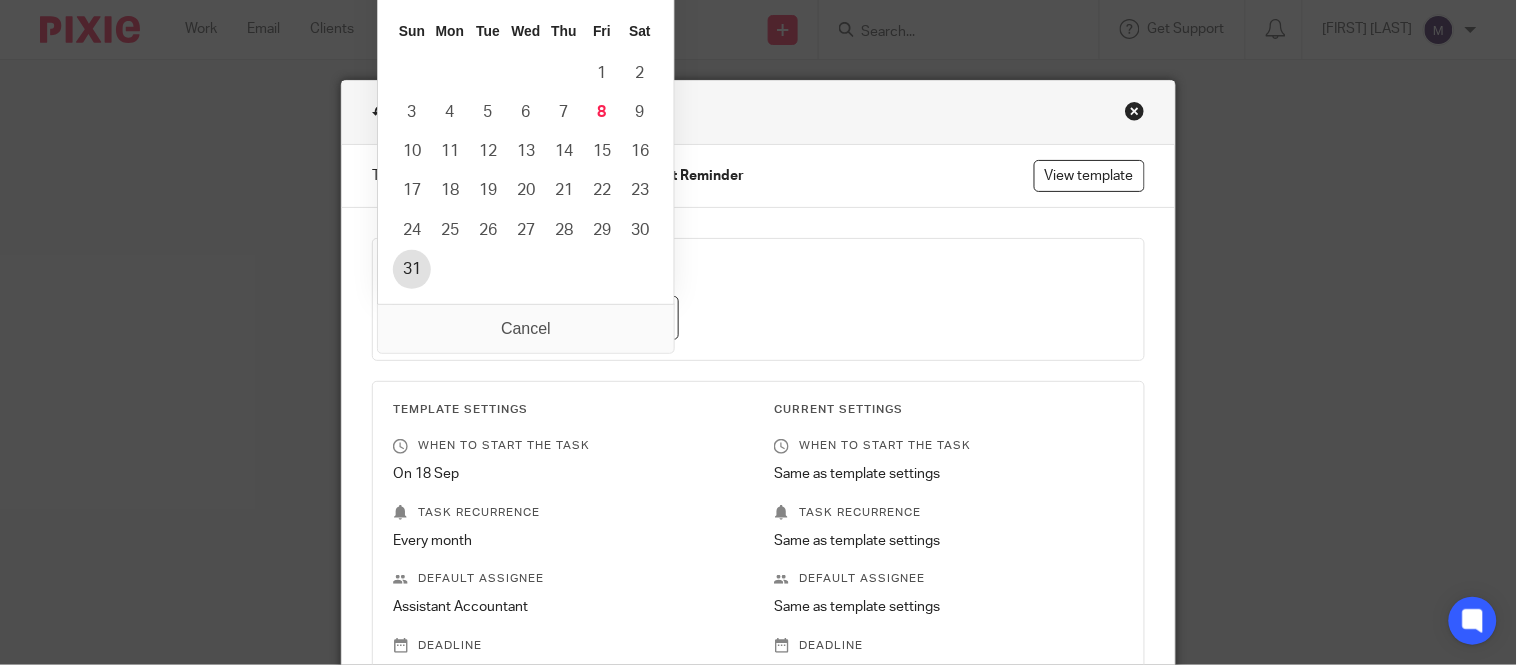 type on "2025-08-31" 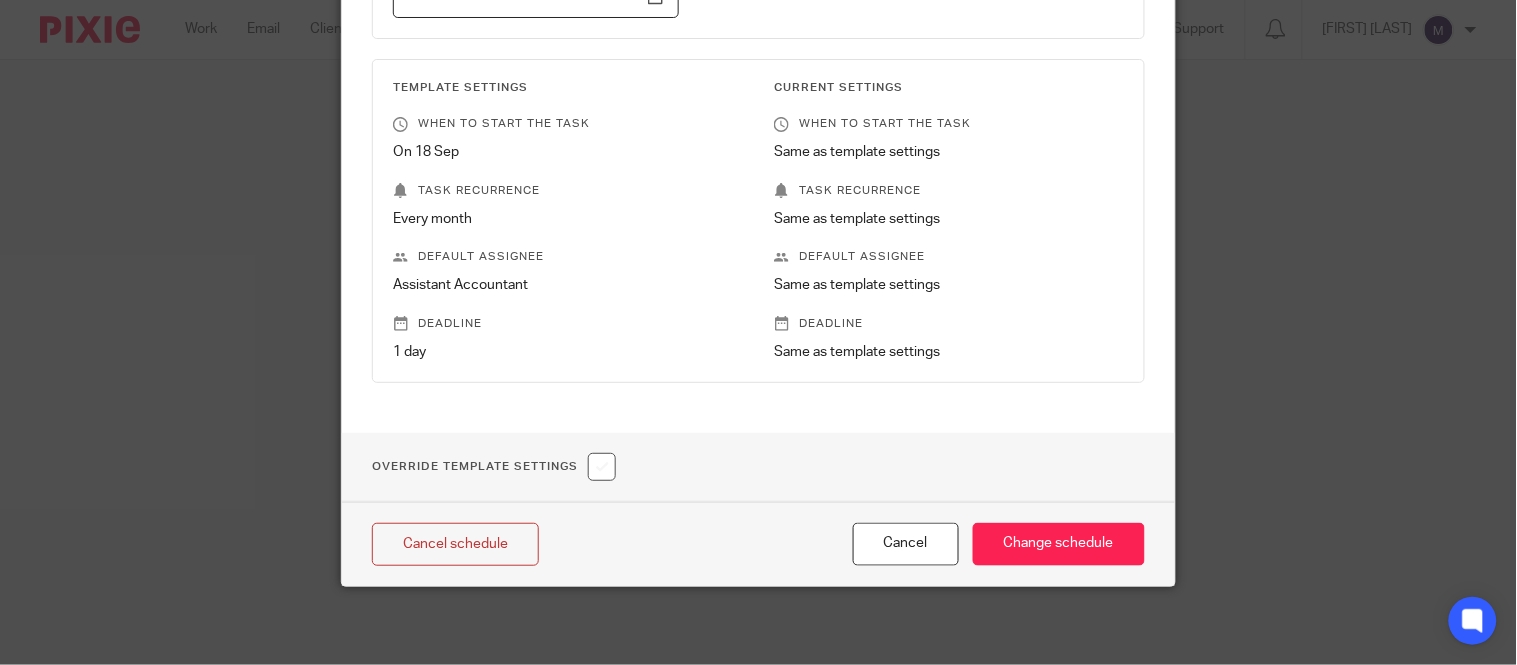 scroll, scrollTop: 324, scrollLeft: 0, axis: vertical 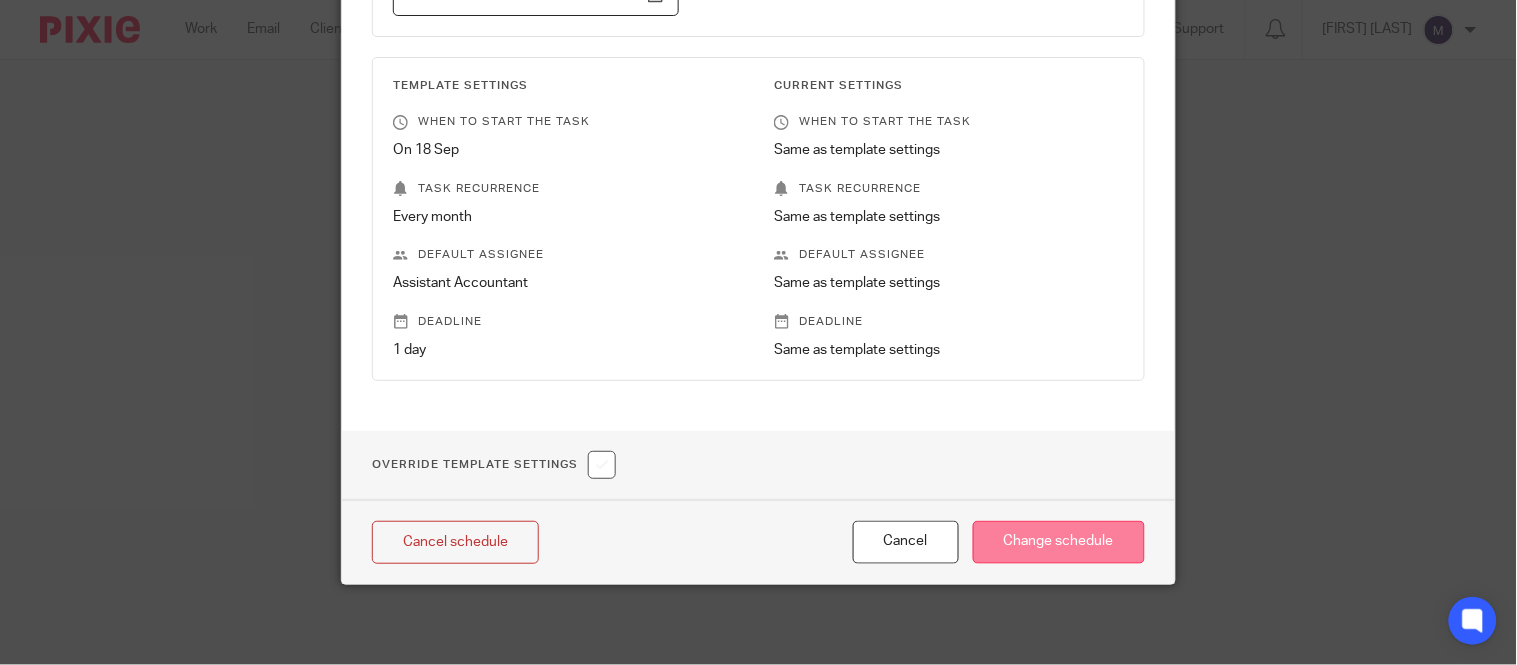 click on "Change schedule" at bounding box center [1059, 542] 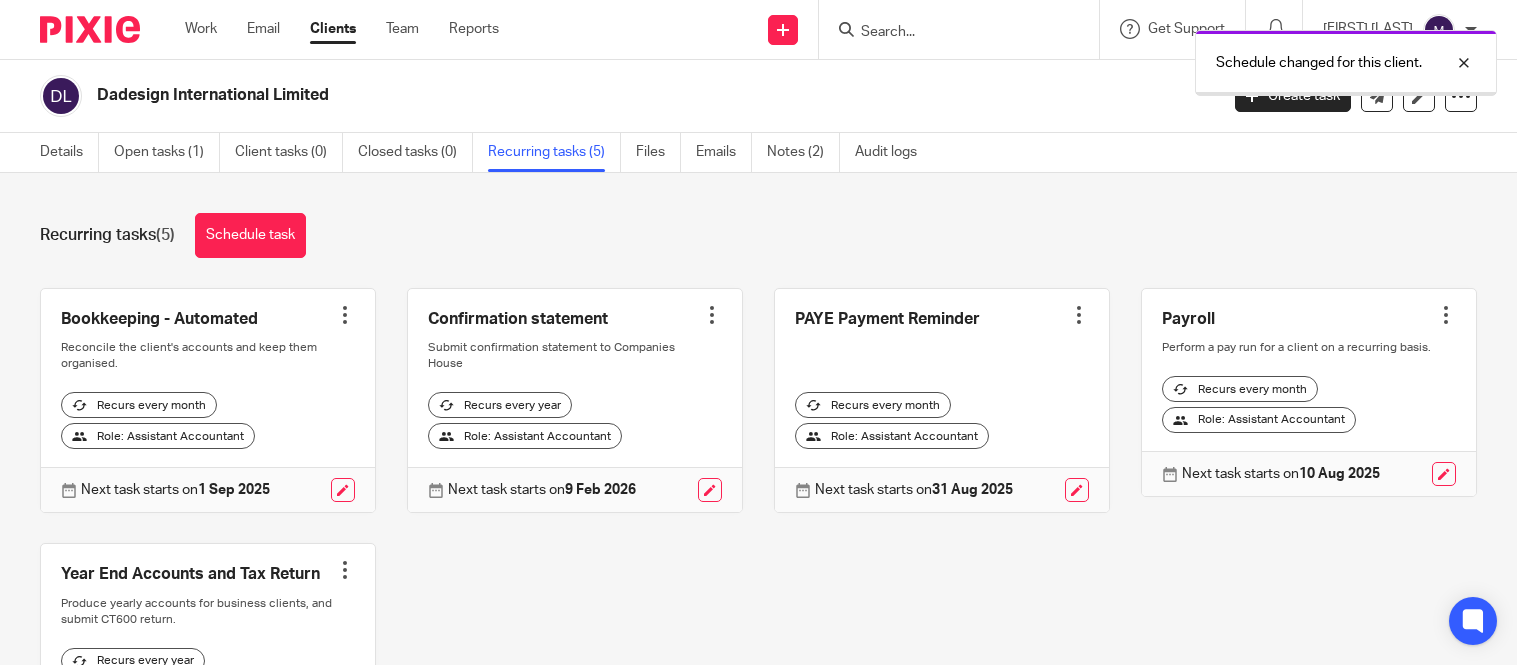 scroll, scrollTop: 0, scrollLeft: 0, axis: both 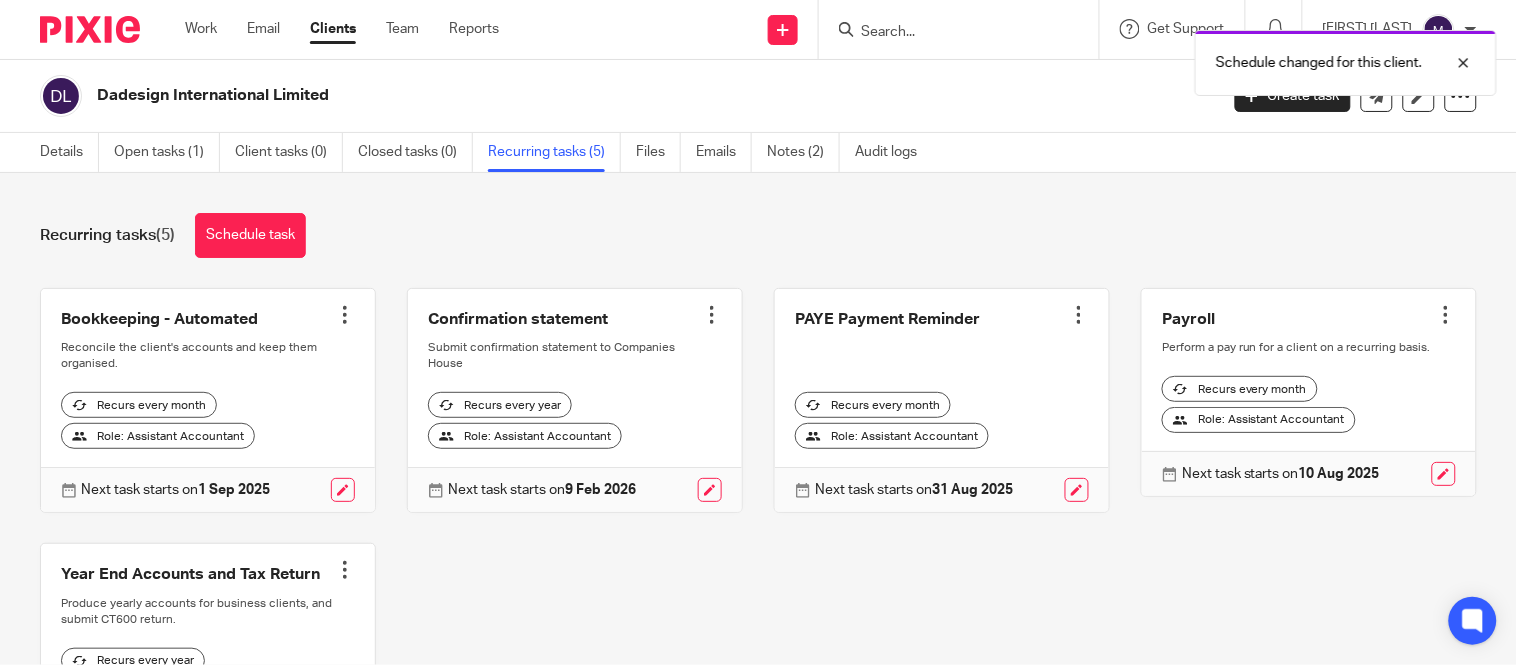 click at bounding box center [1309, 393] 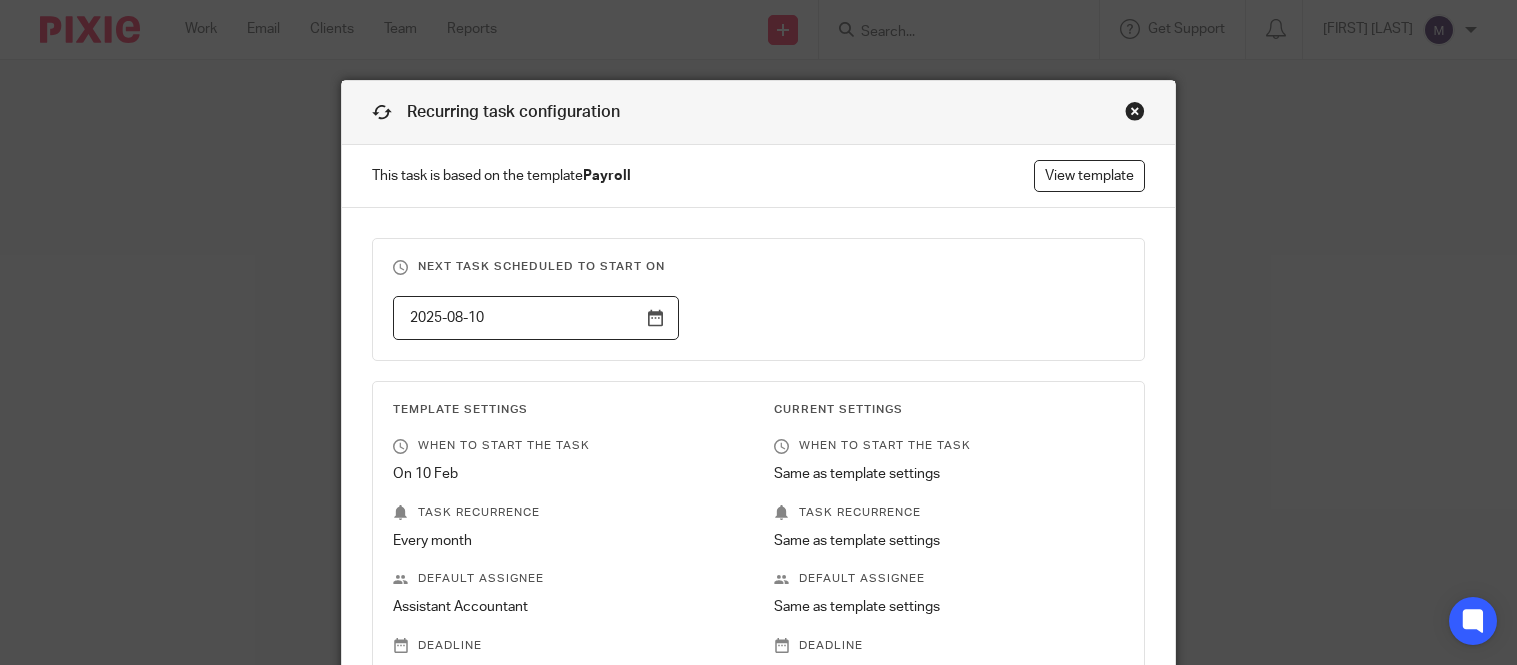 scroll, scrollTop: 0, scrollLeft: 0, axis: both 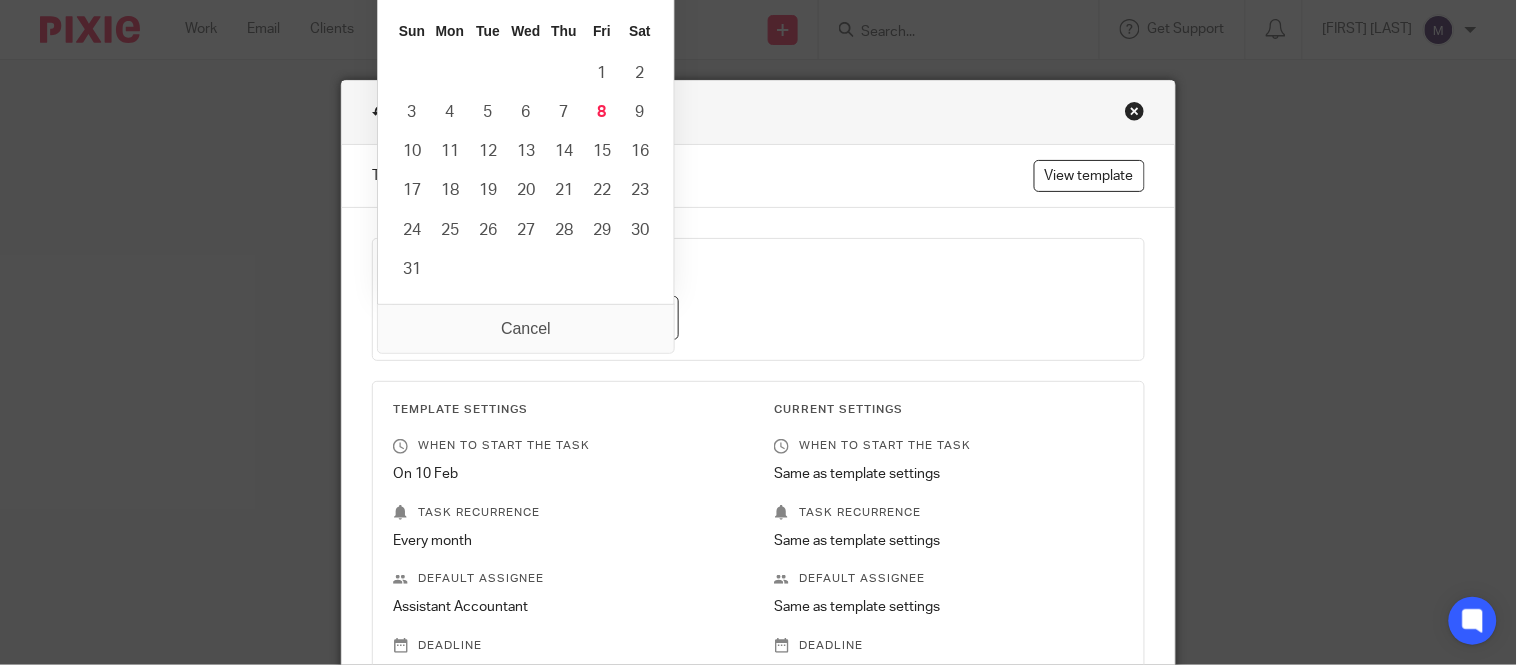 click on "2025-08-10" at bounding box center [536, 318] 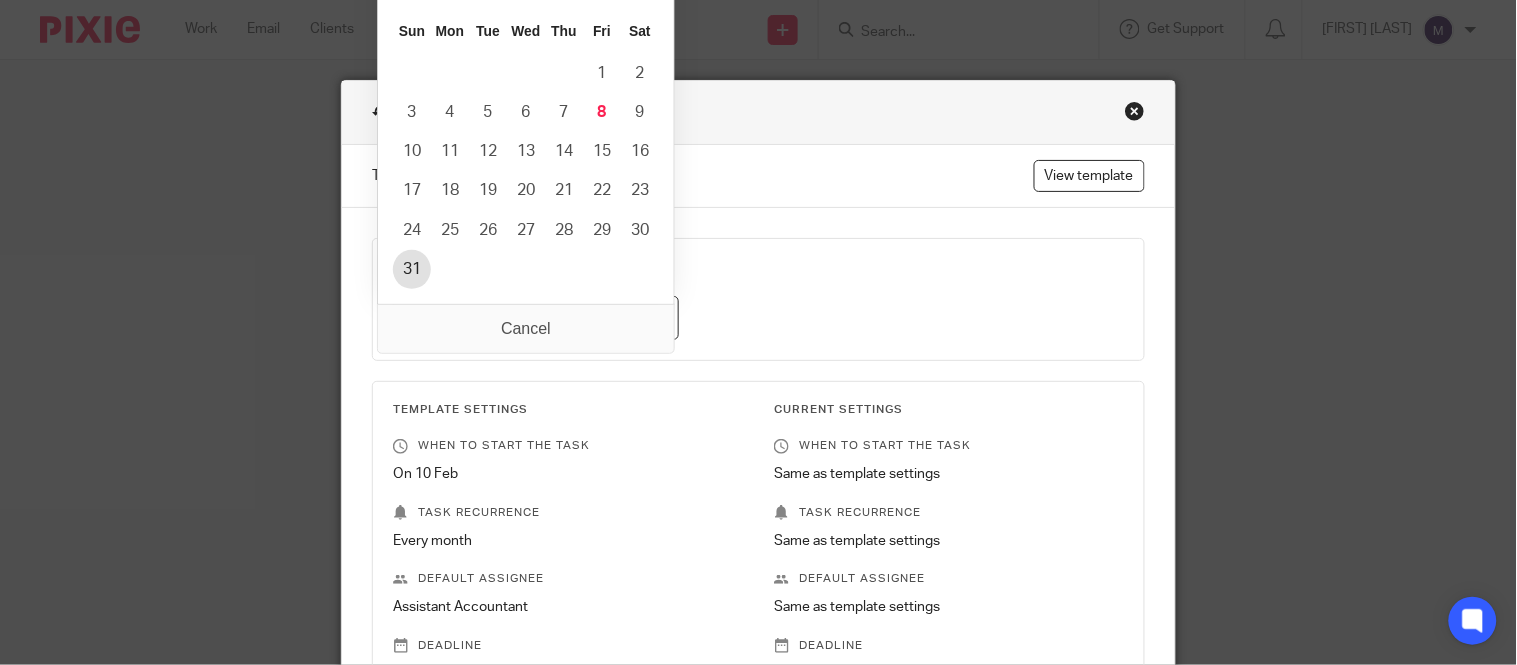 type on "2025-08-31" 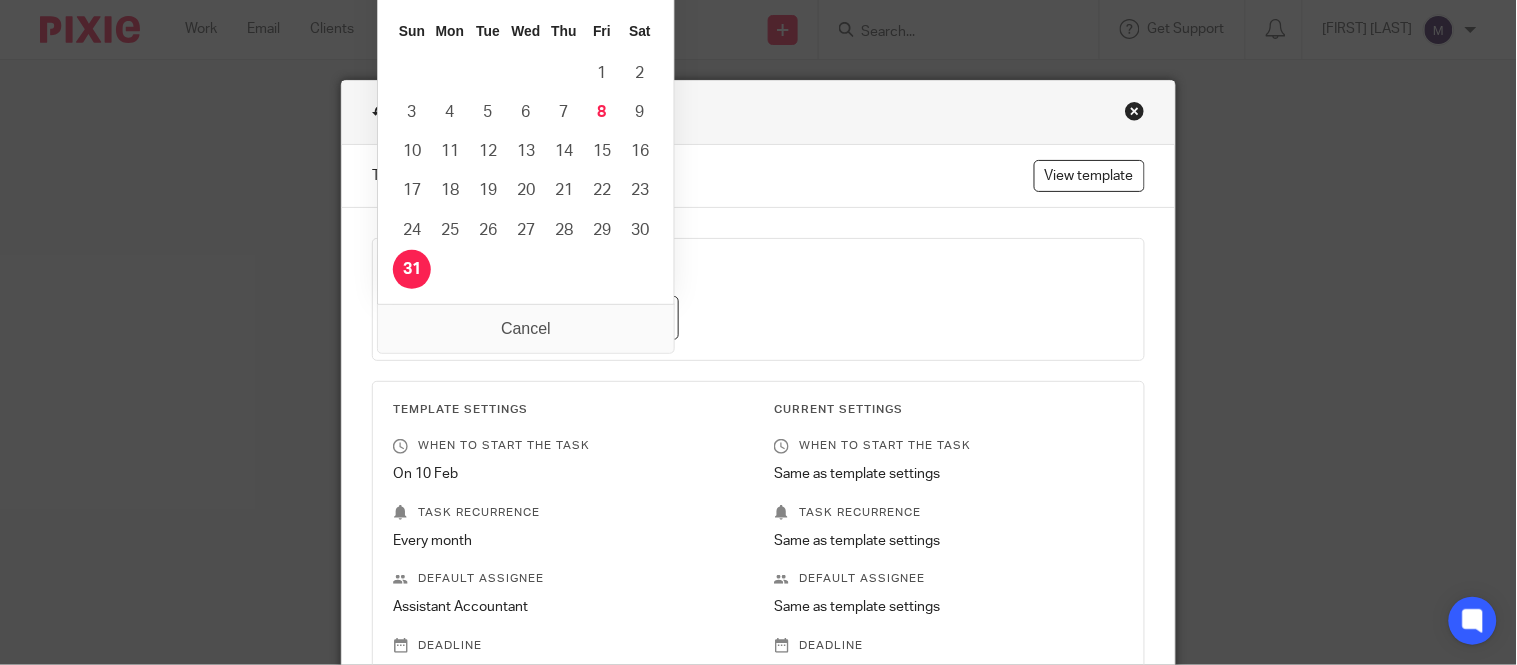 click on "2025-08-31" at bounding box center [536, 318] 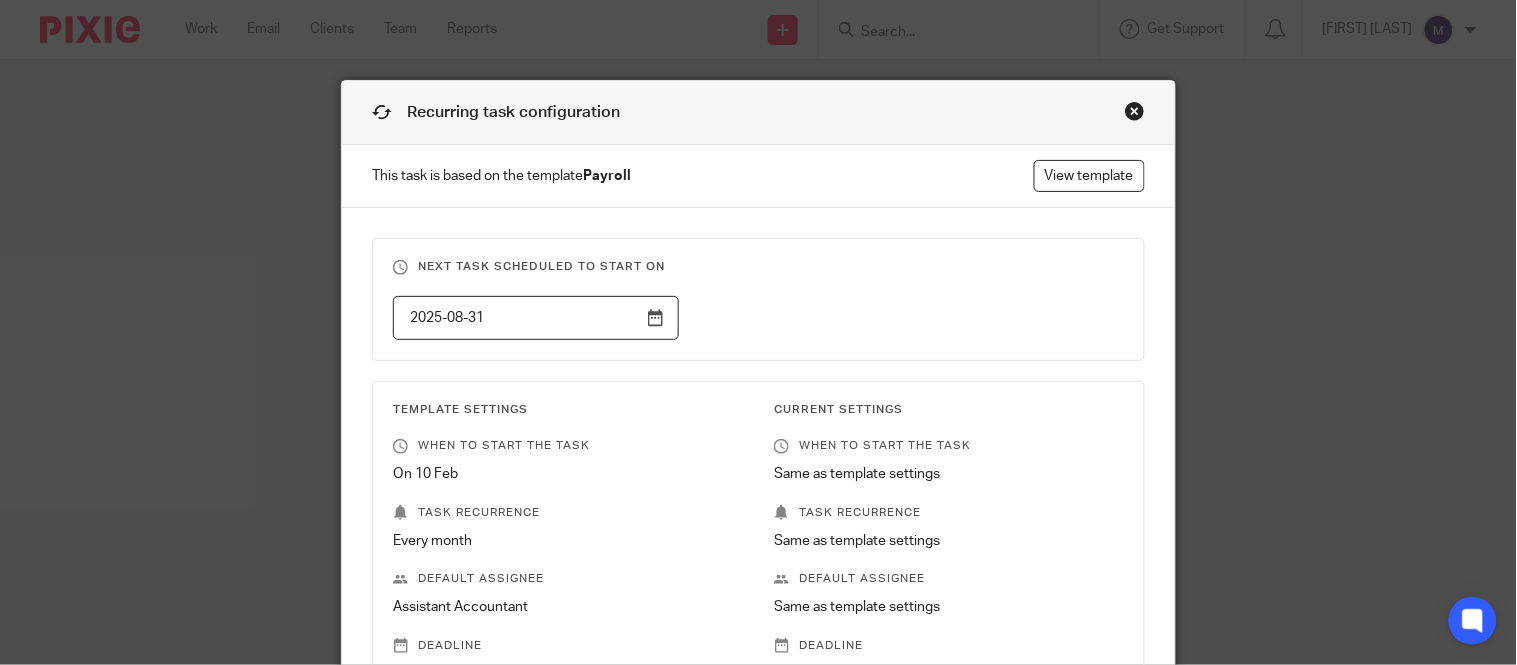 click on "2025-08-31" at bounding box center (743, 318) 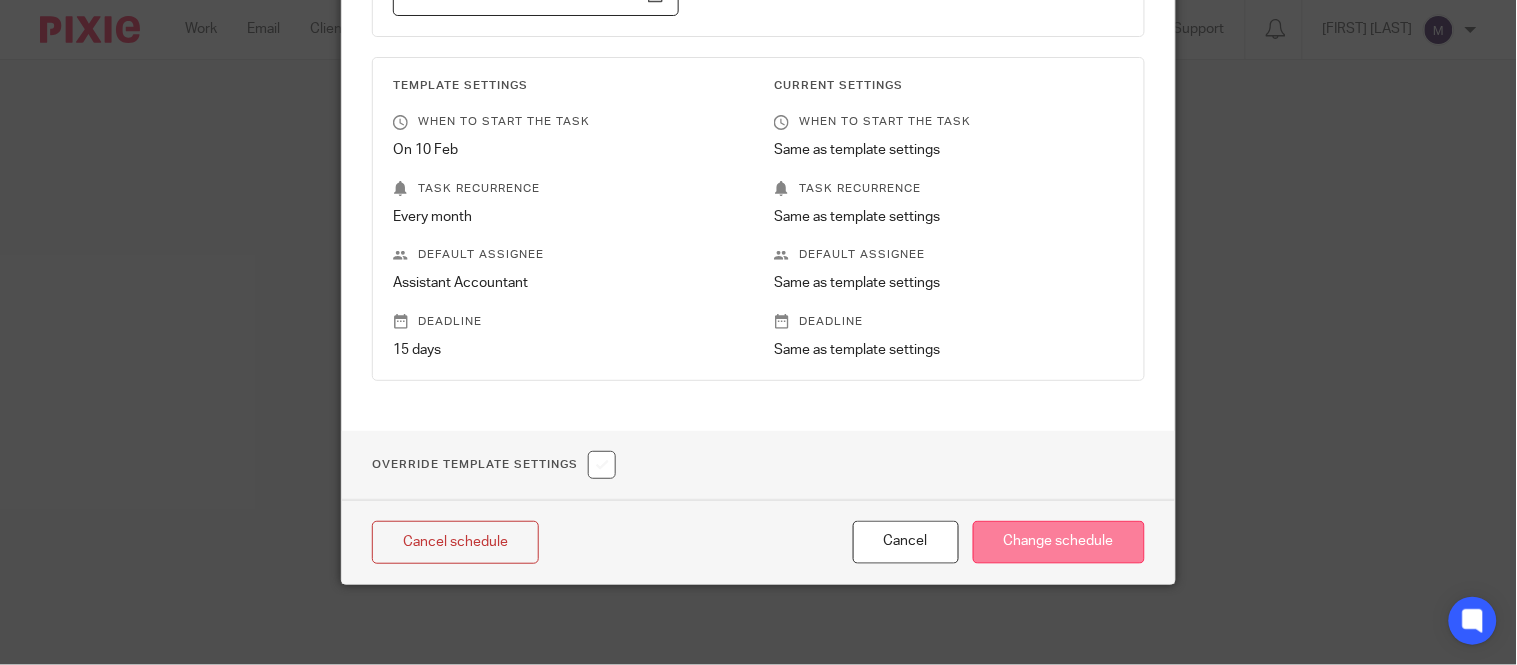 click on "Change schedule" at bounding box center [1059, 542] 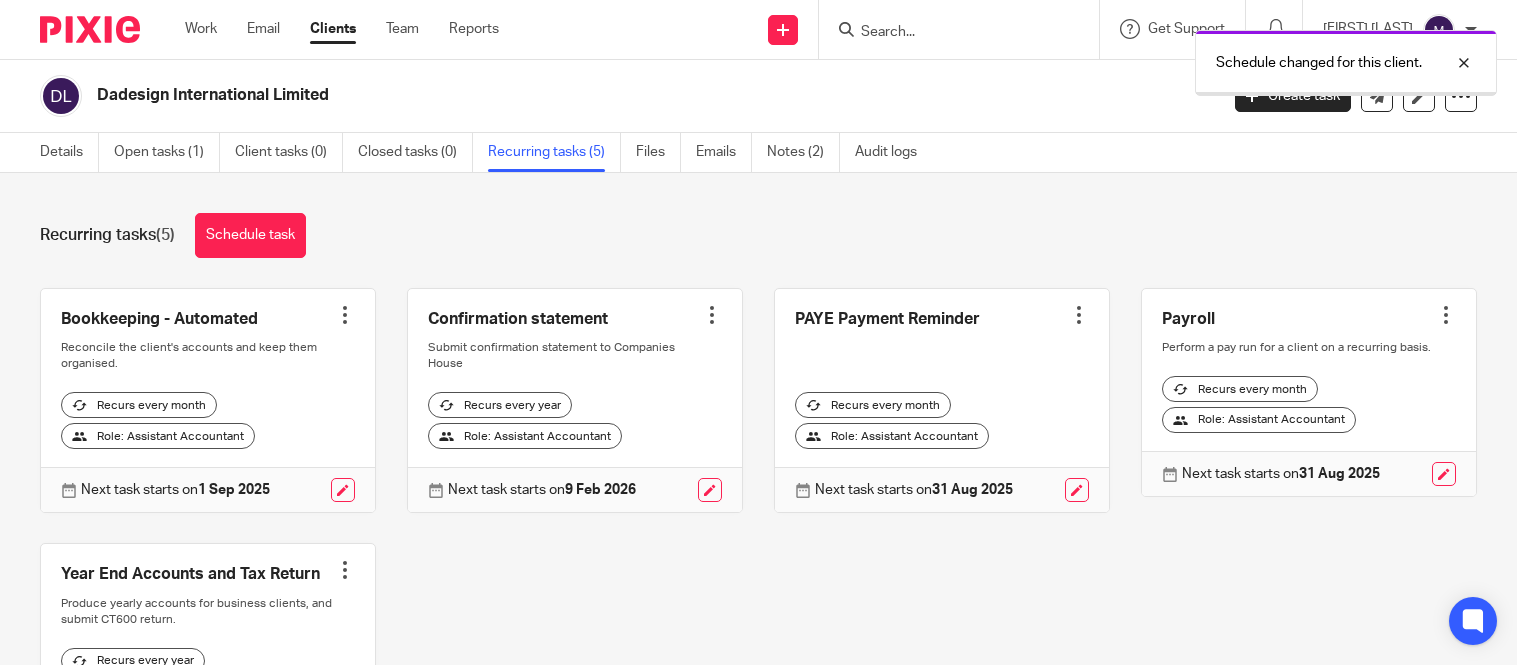 scroll, scrollTop: 0, scrollLeft: 0, axis: both 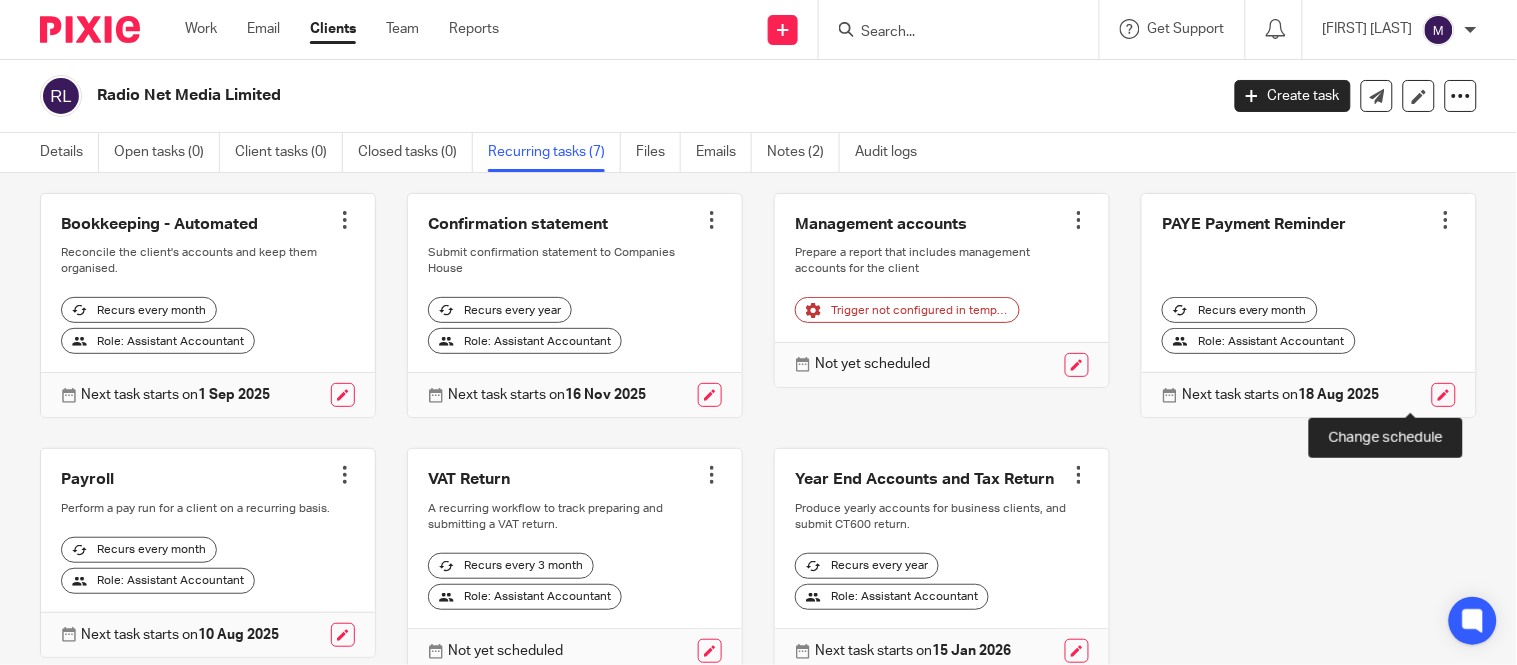 click at bounding box center (1444, 395) 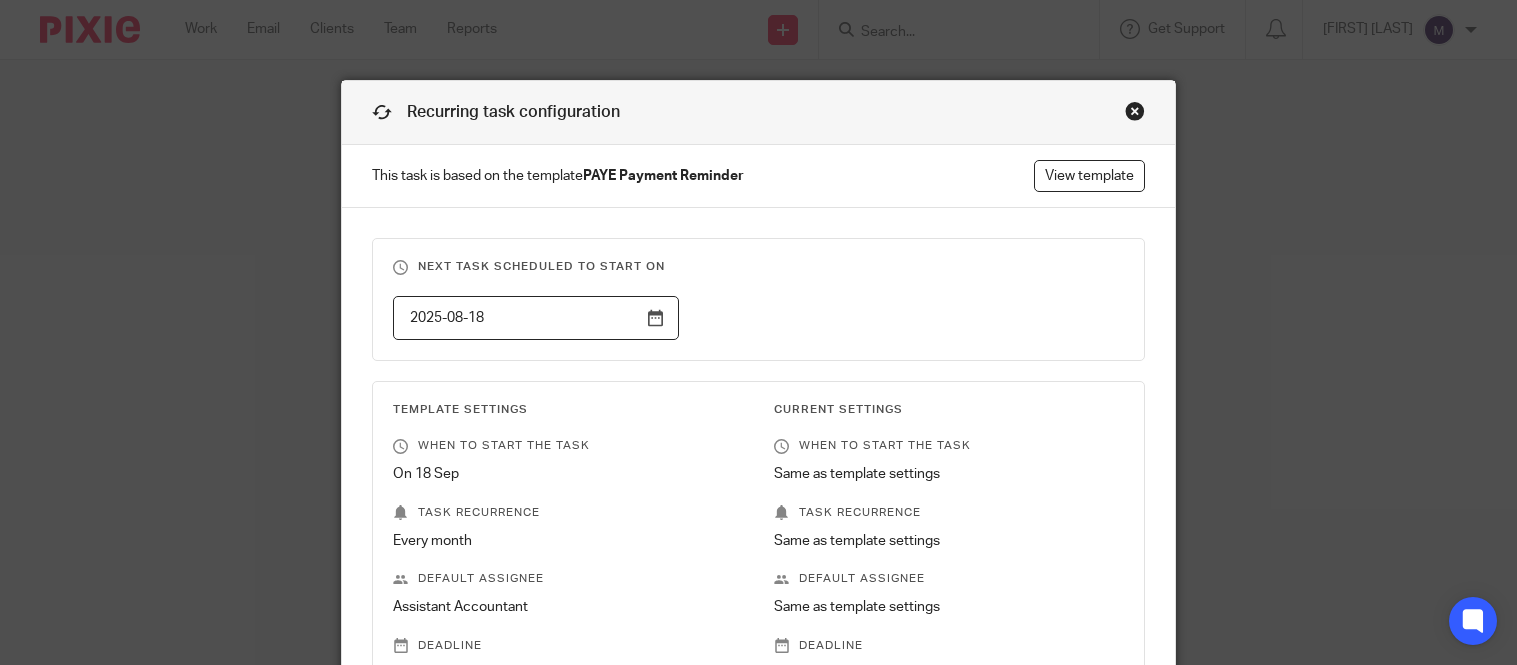 scroll, scrollTop: 0, scrollLeft: 0, axis: both 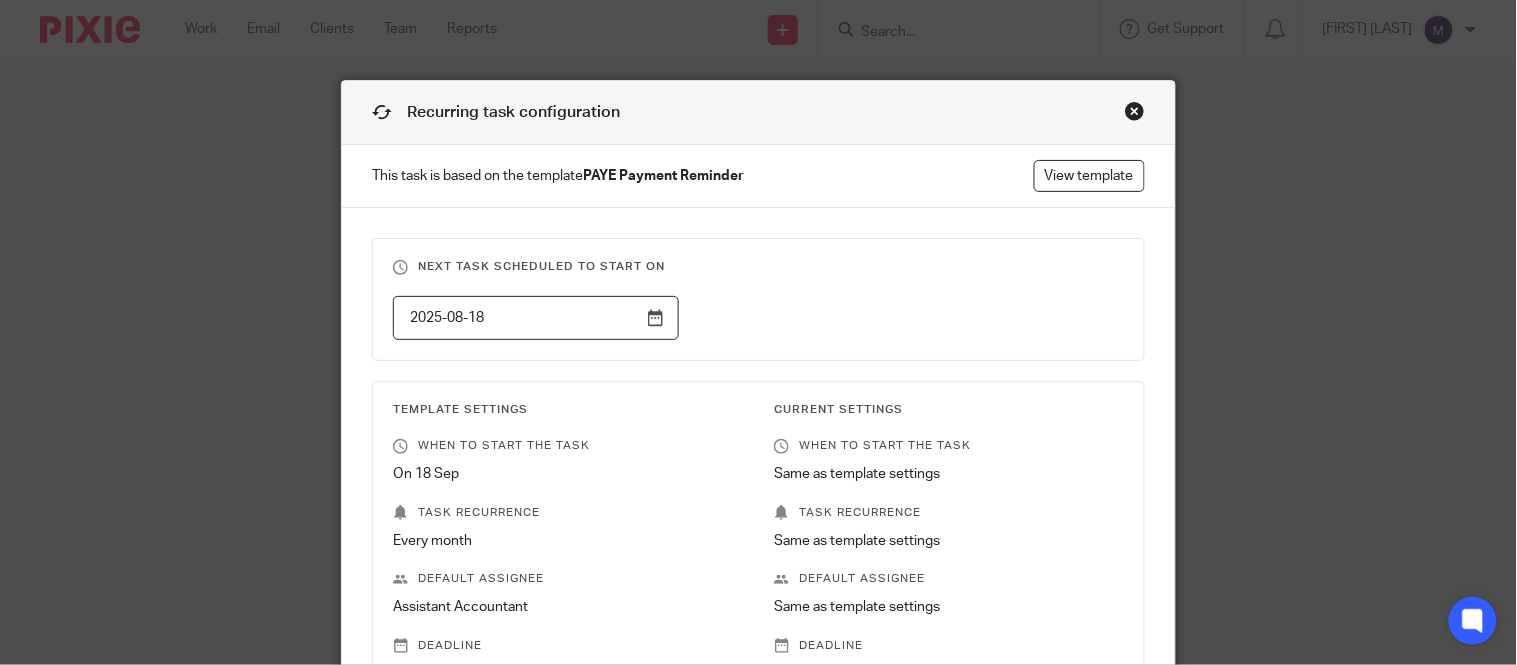 click on "2025-08-18" at bounding box center (536, 318) 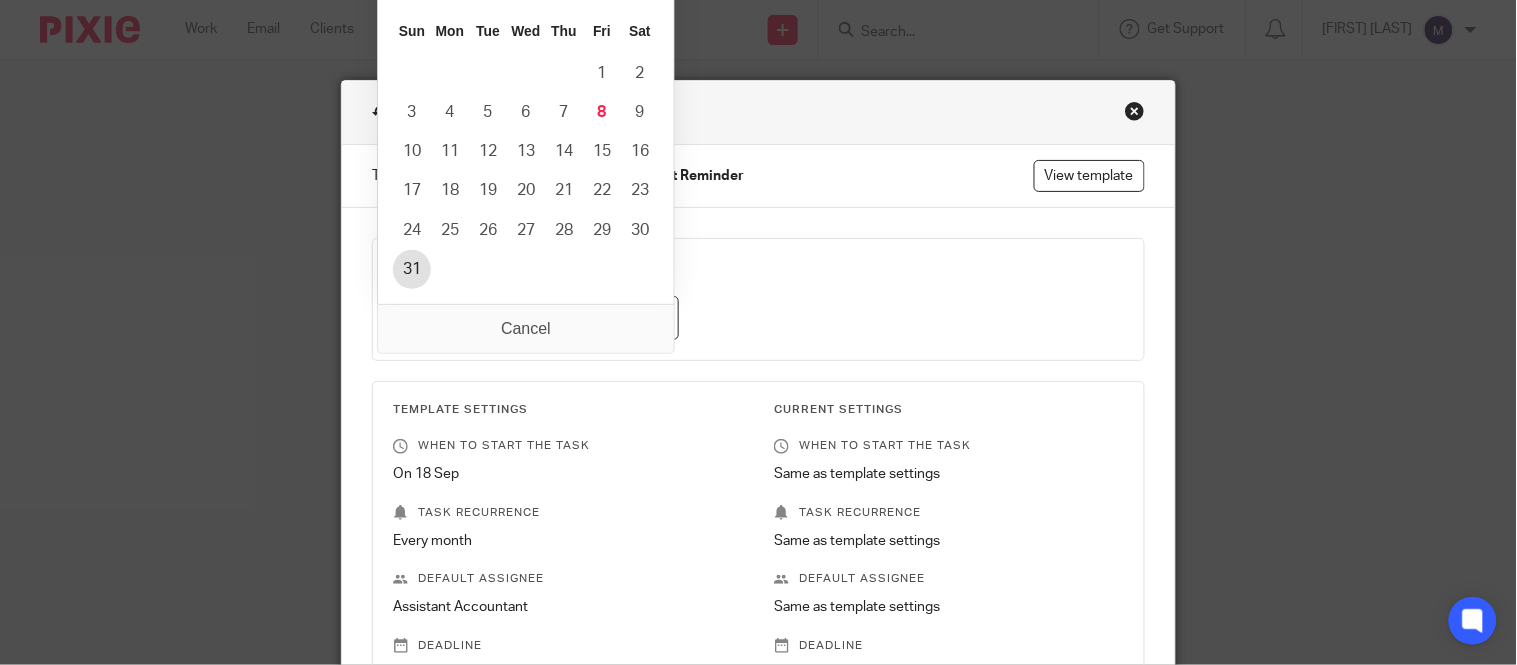 type on "2025-08-31" 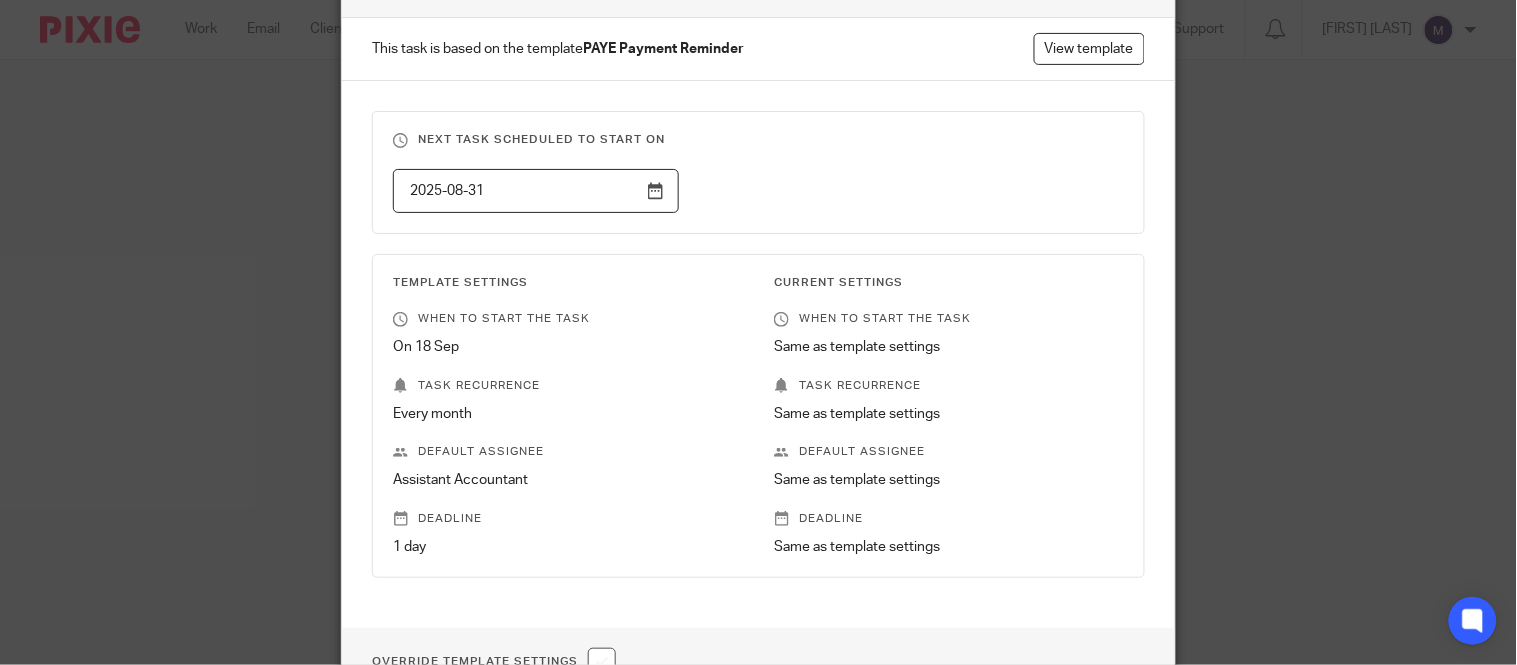 scroll, scrollTop: 324, scrollLeft: 0, axis: vertical 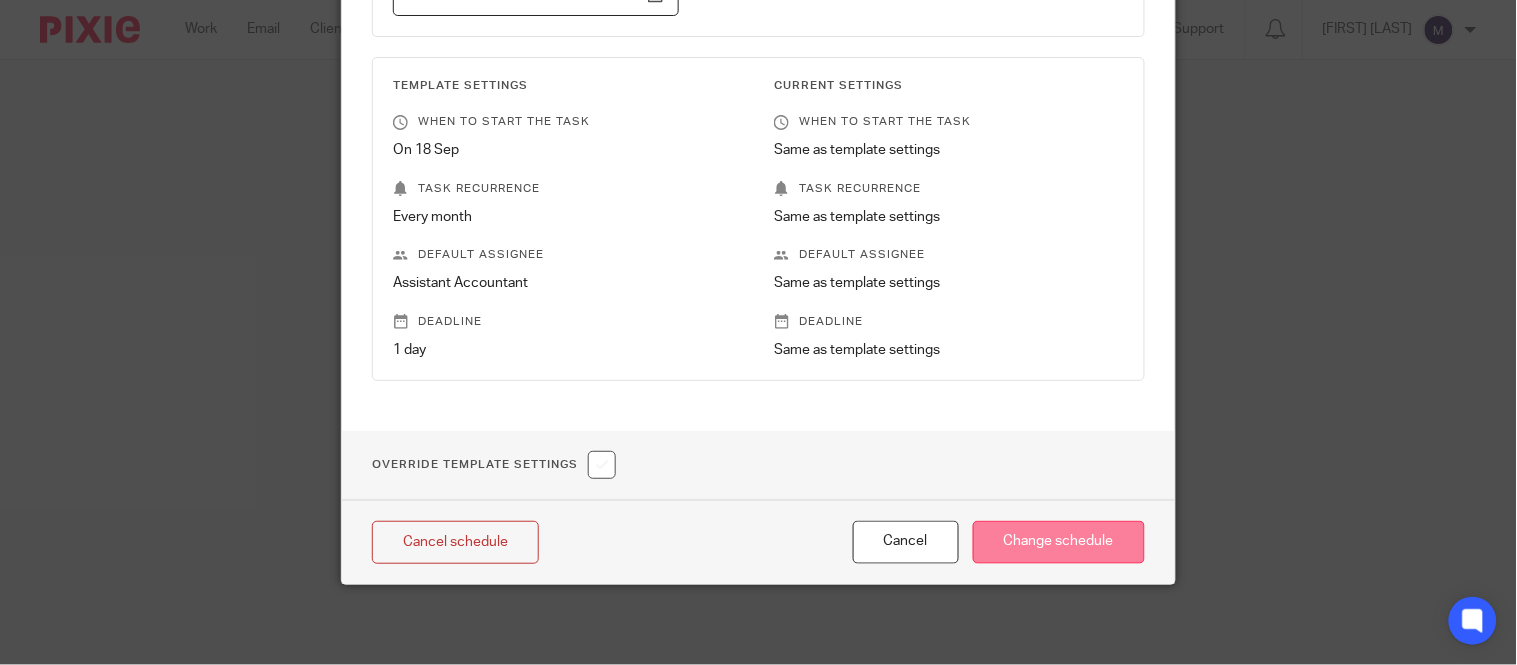 click on "Change schedule" at bounding box center [1059, 542] 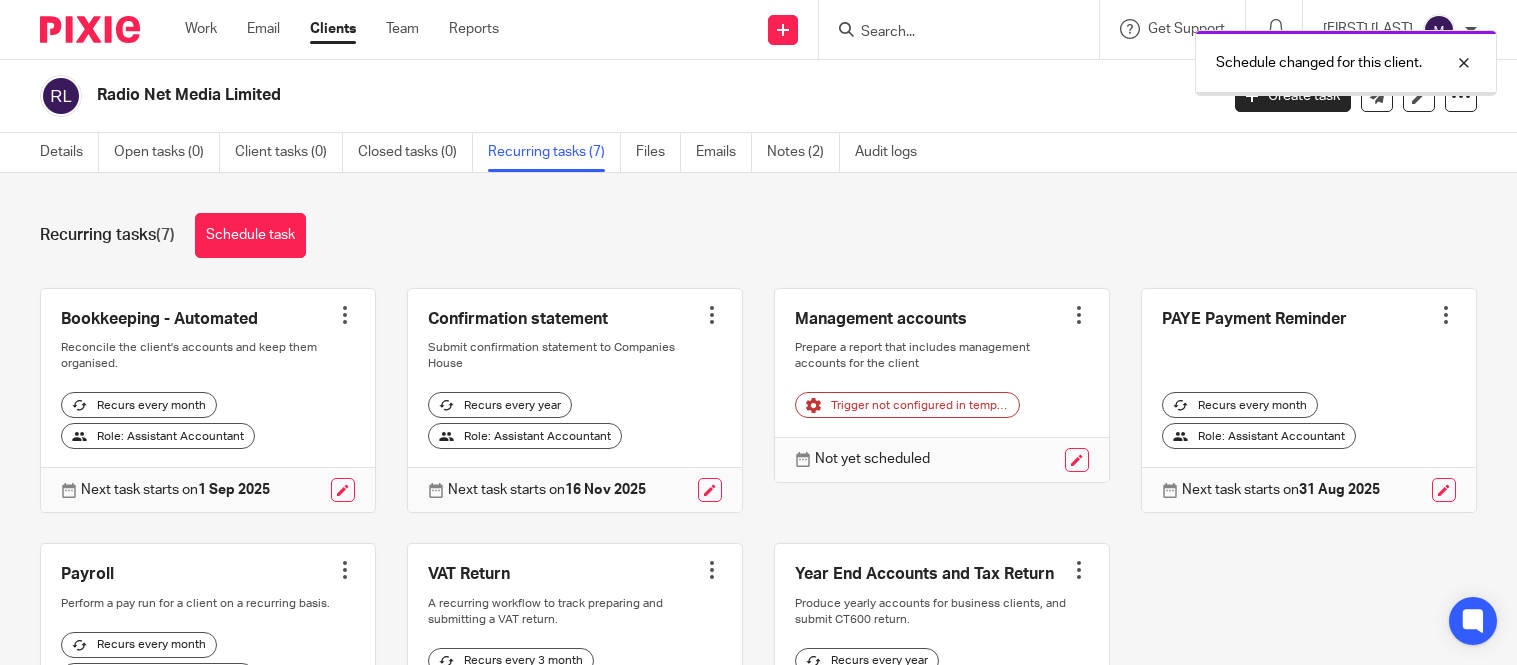 scroll, scrollTop: 0, scrollLeft: 0, axis: both 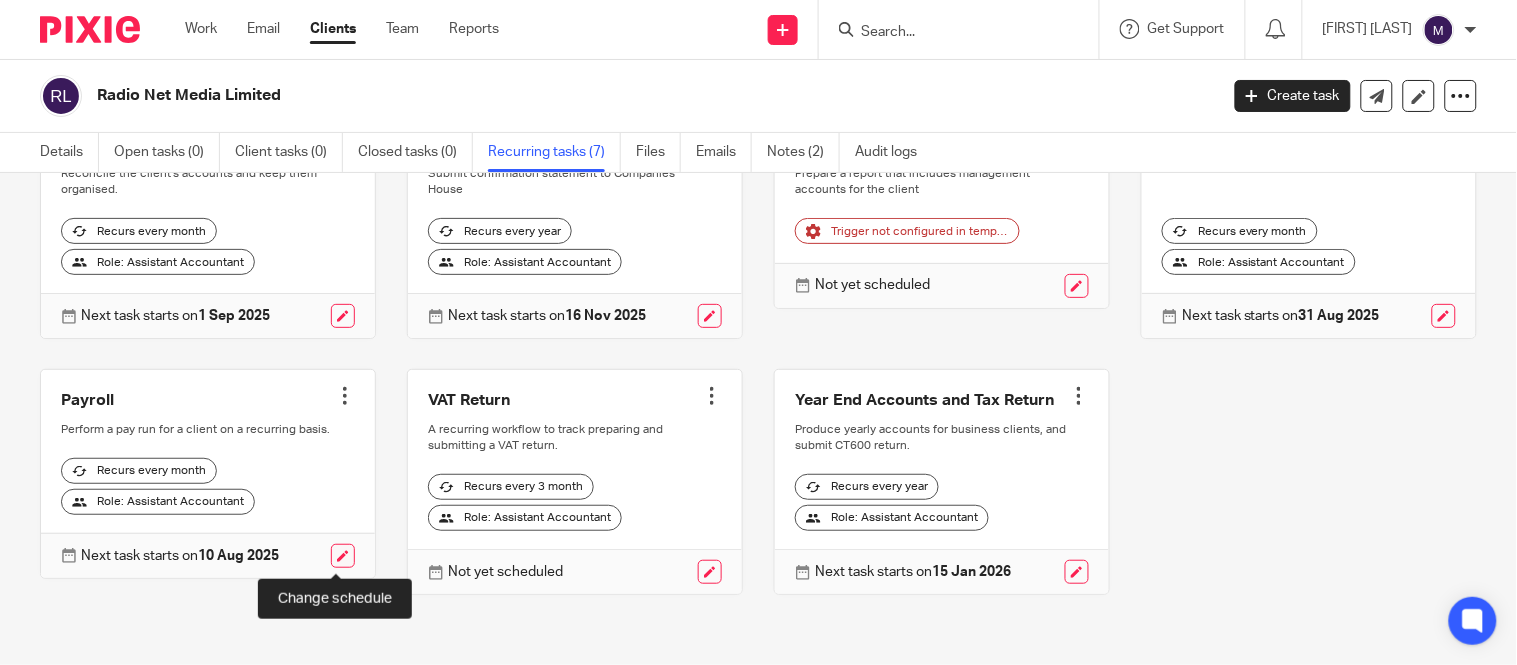 click at bounding box center (343, 556) 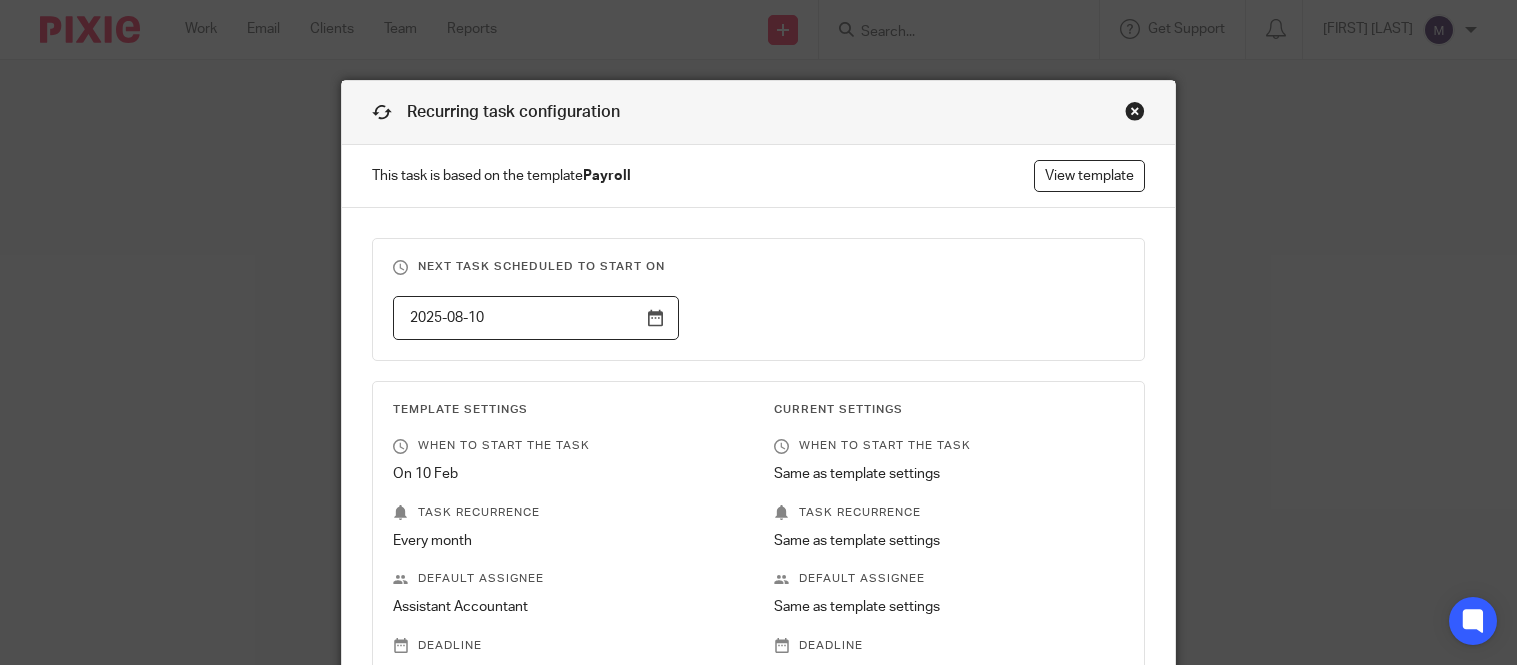 scroll, scrollTop: 0, scrollLeft: 0, axis: both 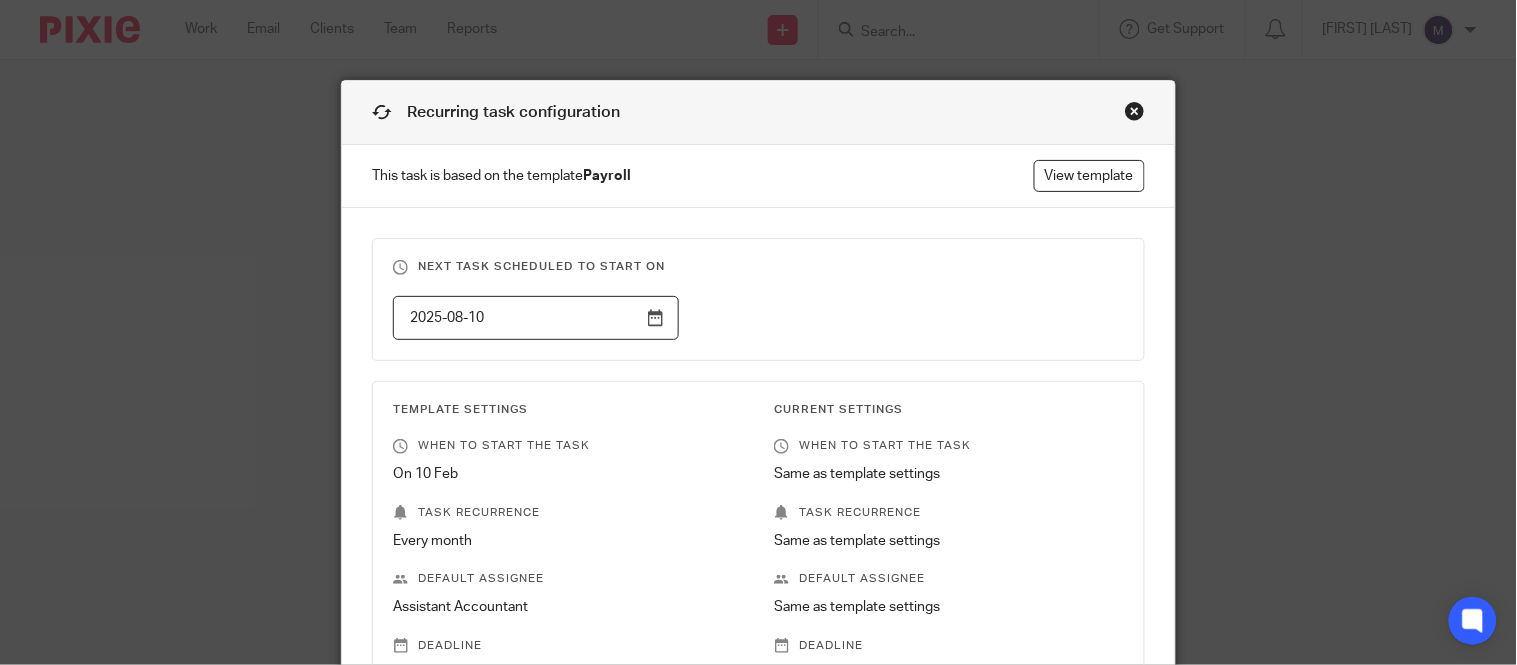 click on "2025-08-10" at bounding box center [536, 318] 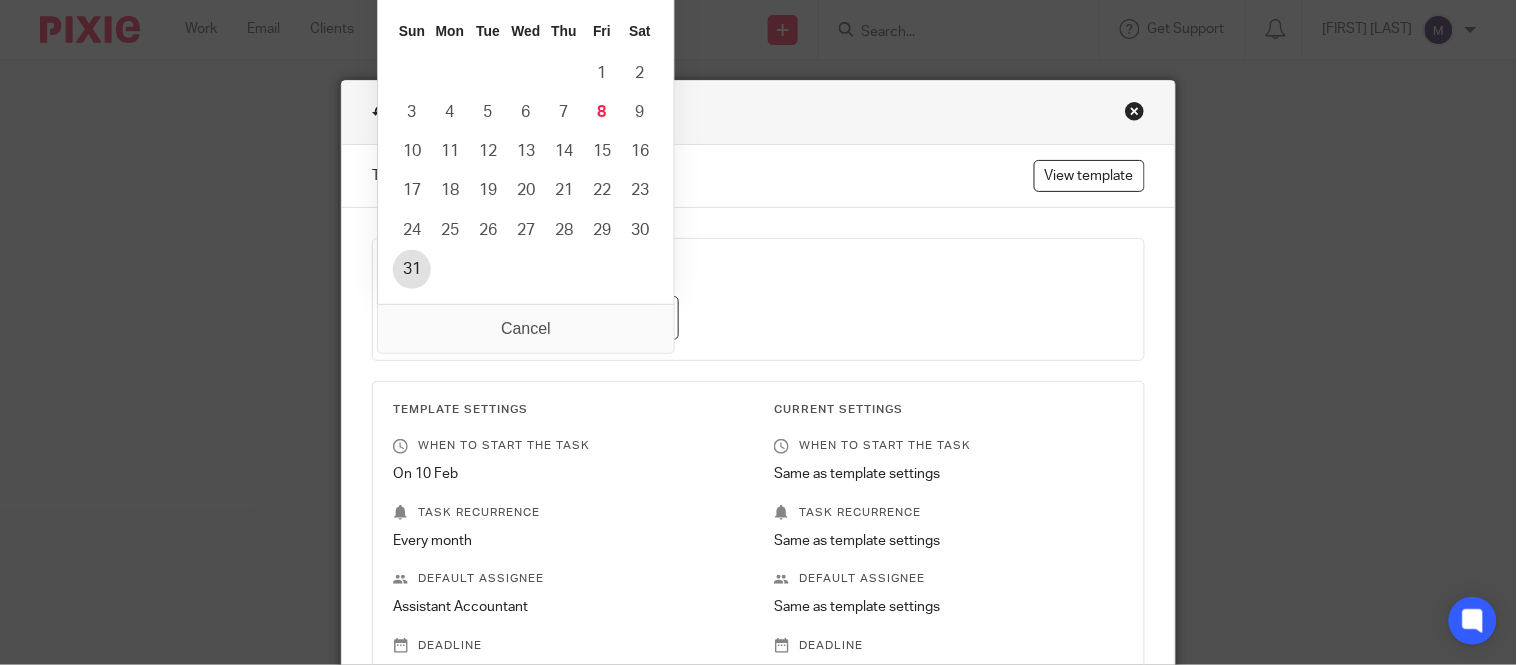 type on "2025-08-31" 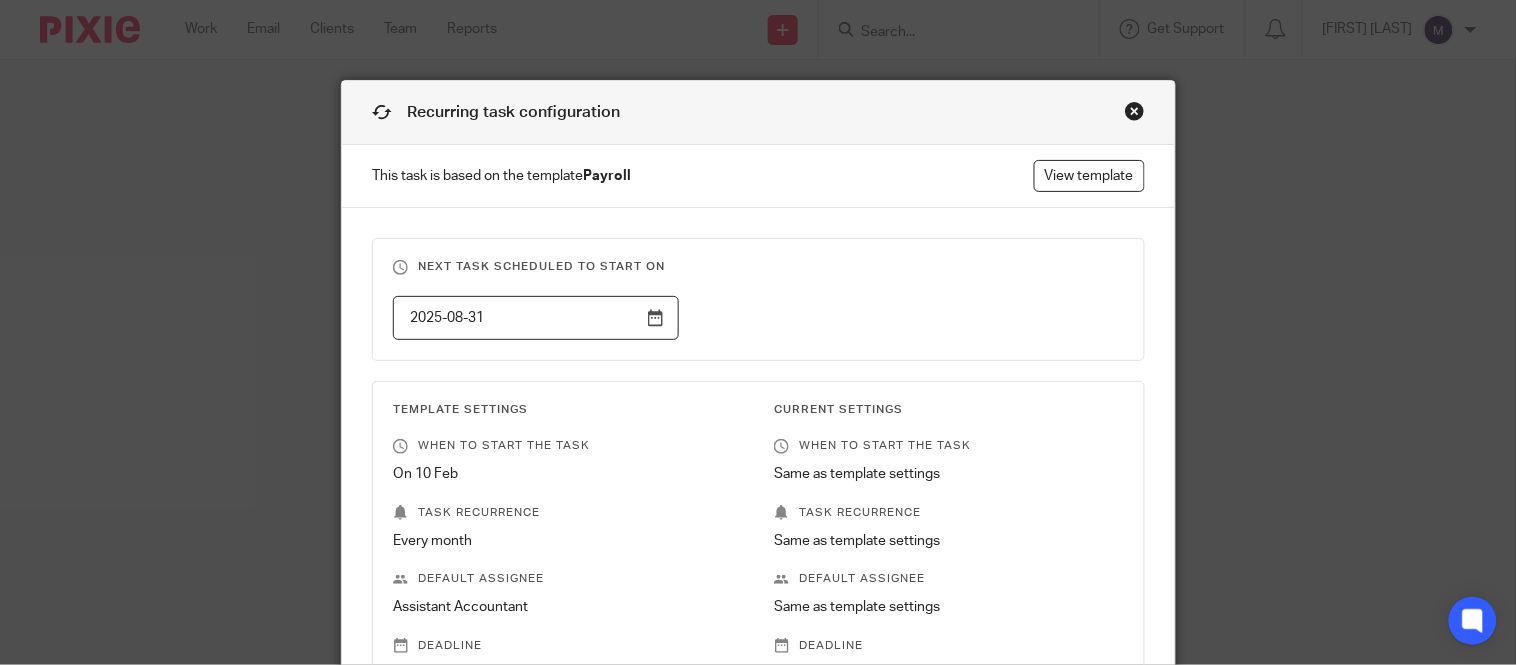 scroll, scrollTop: 324, scrollLeft: 0, axis: vertical 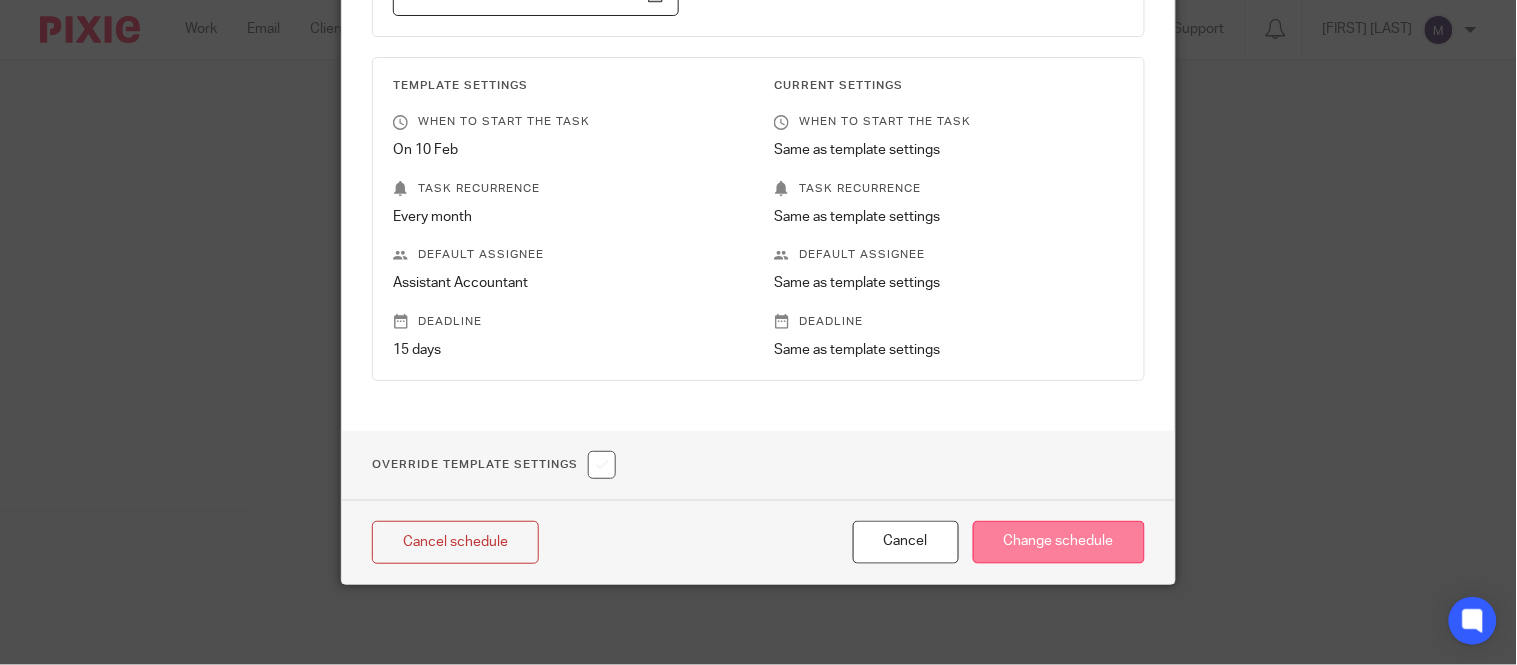 click on "Change schedule" at bounding box center (1059, 542) 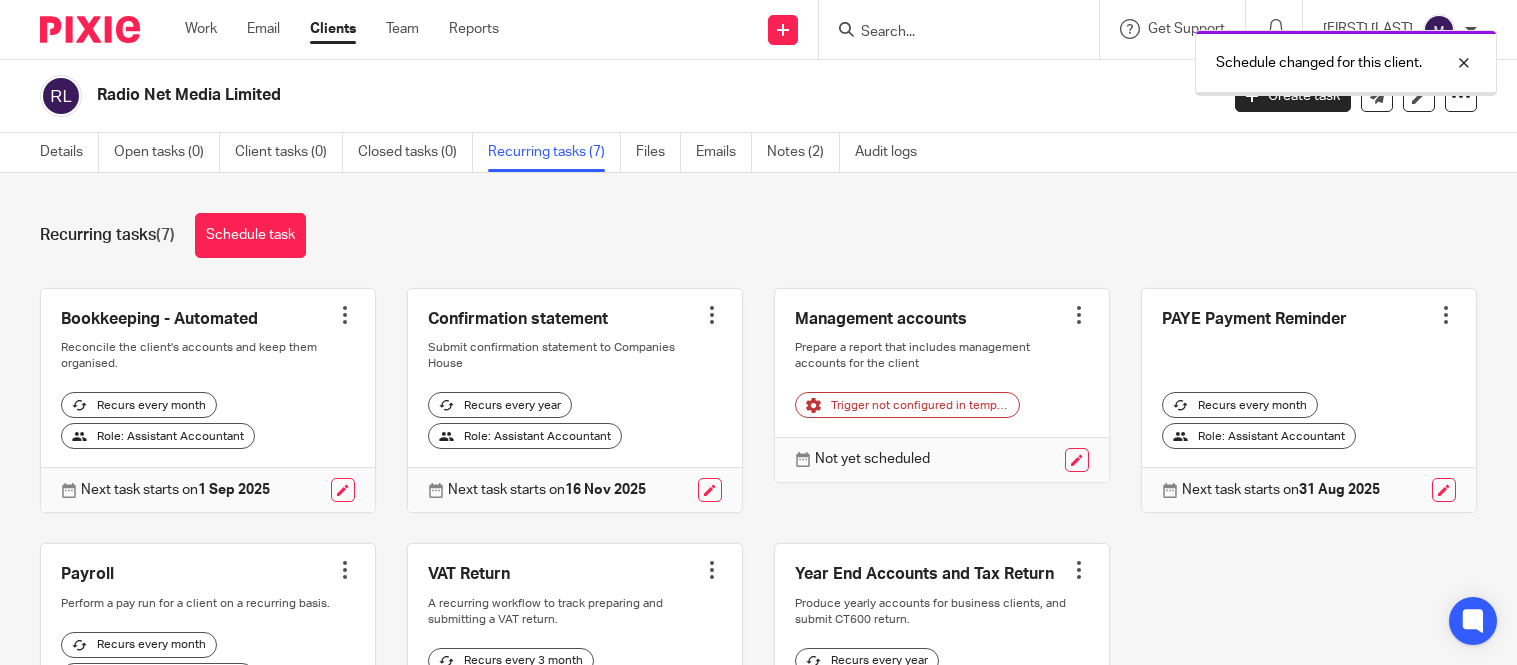 scroll, scrollTop: 0, scrollLeft: 0, axis: both 